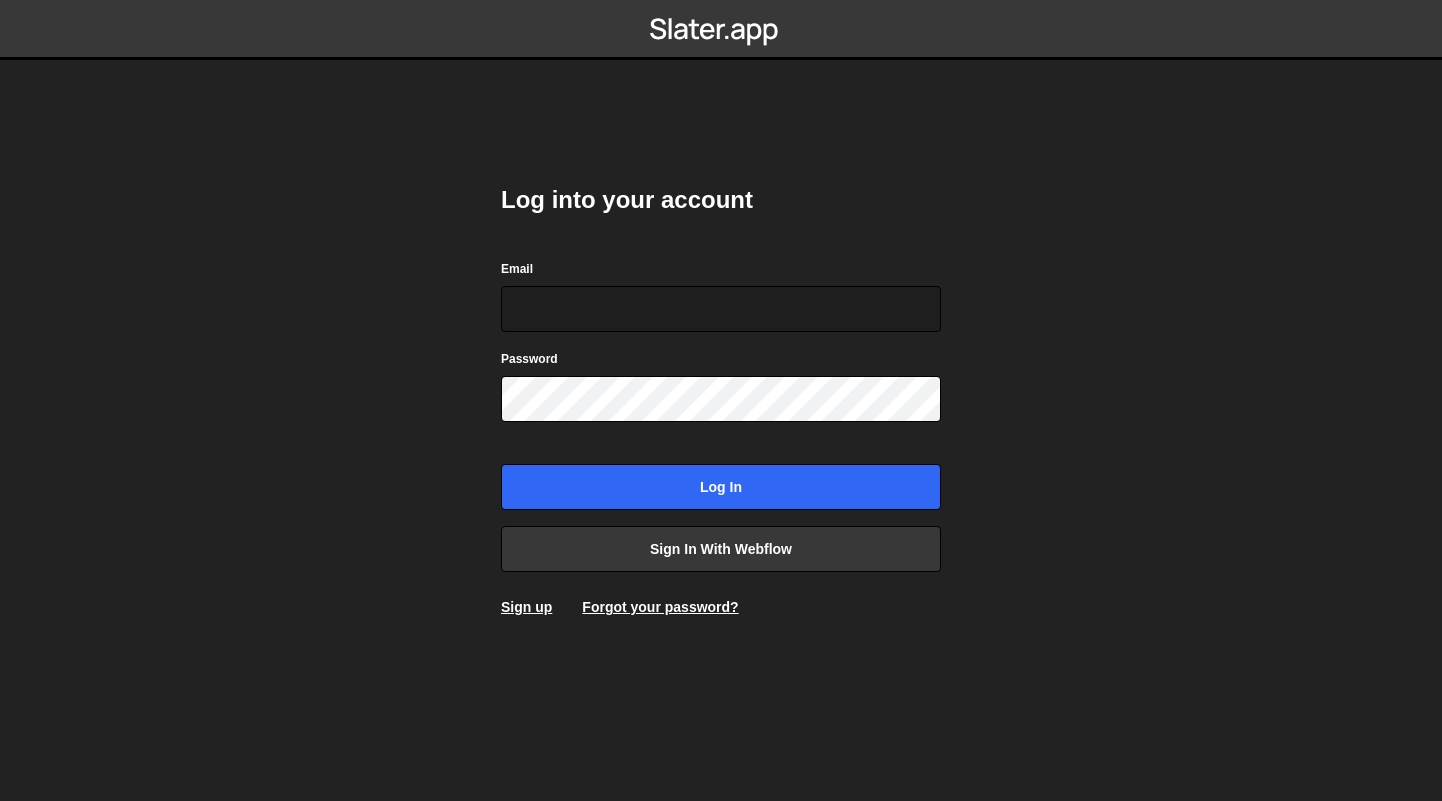 scroll, scrollTop: 0, scrollLeft: 0, axis: both 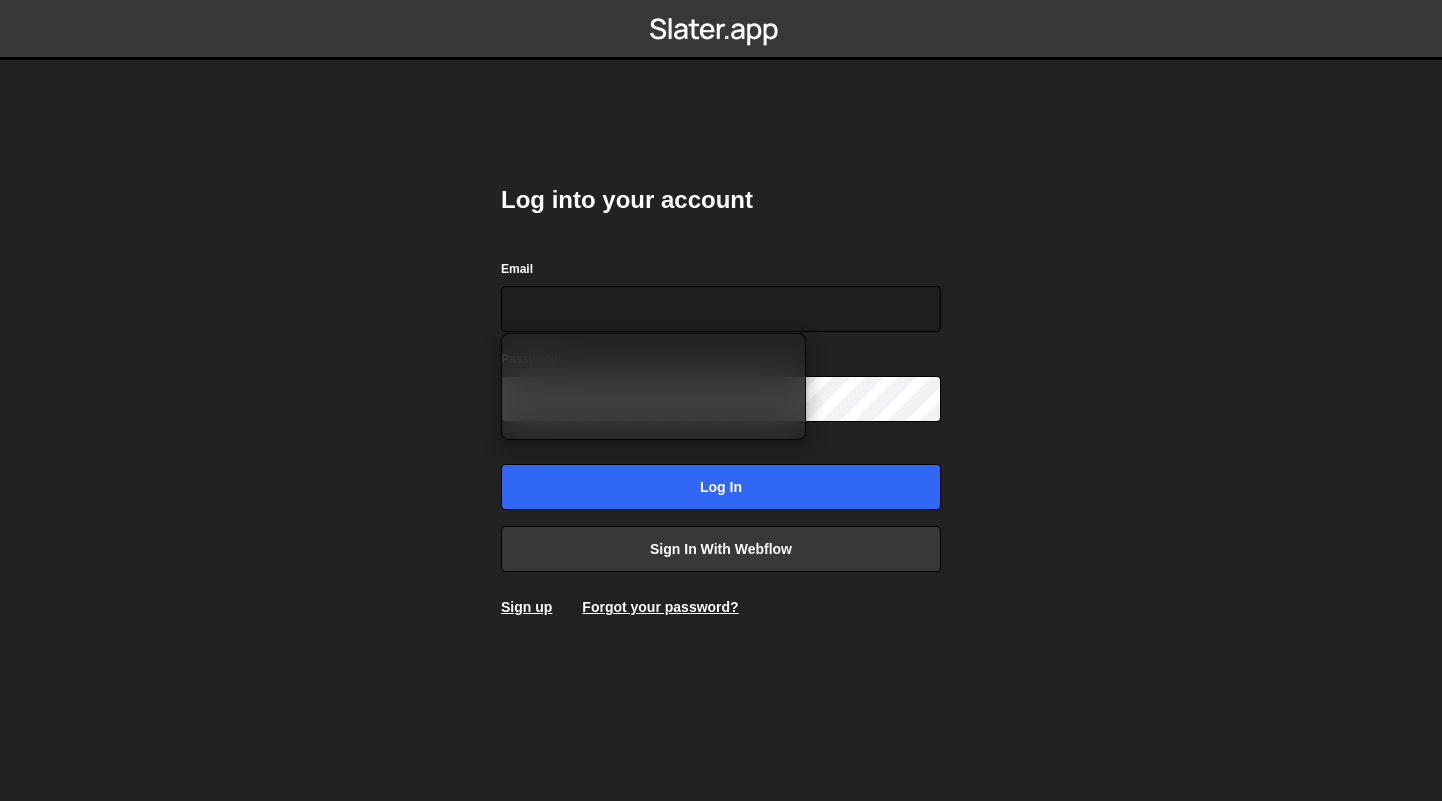 click on "Log into your account
Email
Password
Log in
Sign in with Webflow
Sign up
Forgot your password?" at bounding box center (721, 400) 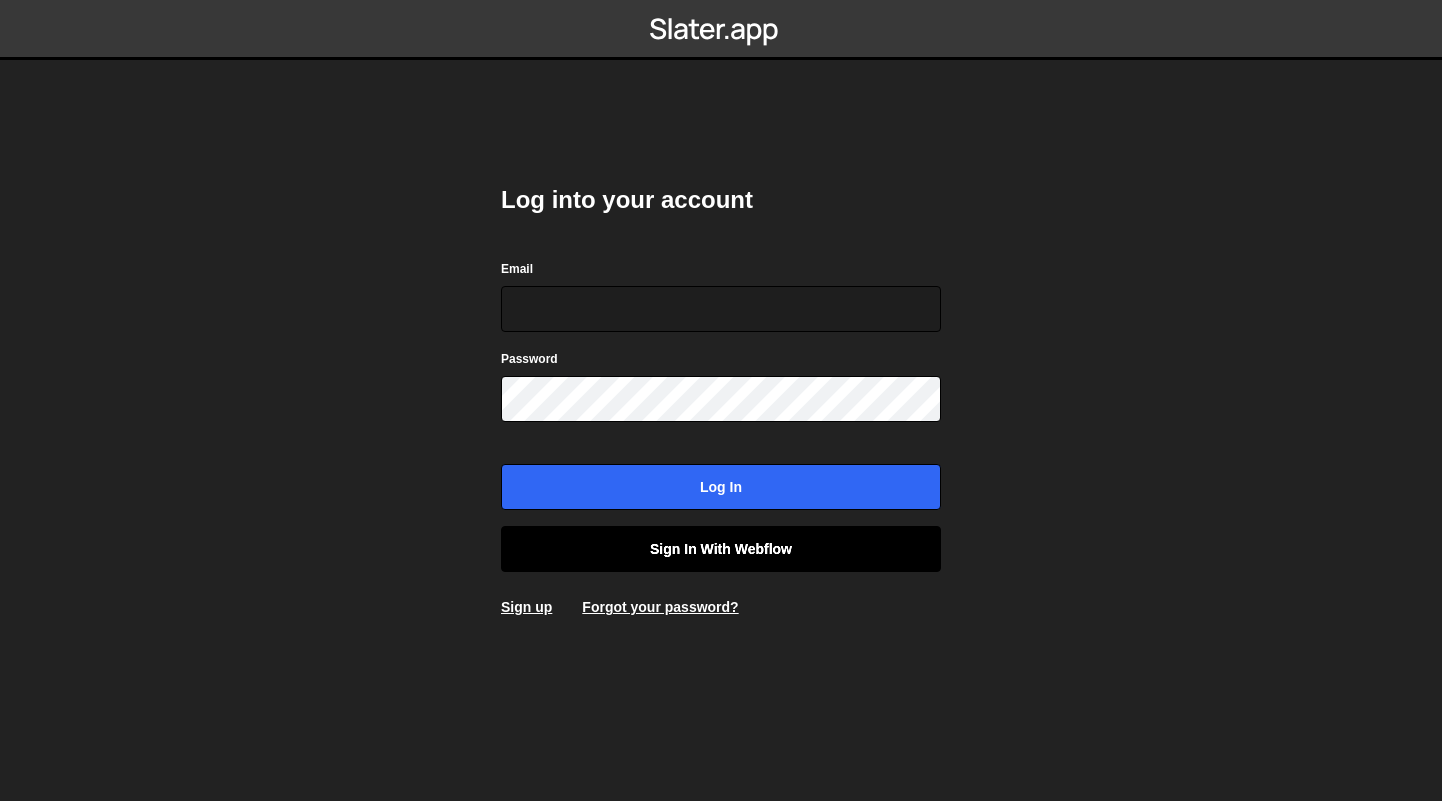 click on "Sign in with Webflow" at bounding box center (721, 549) 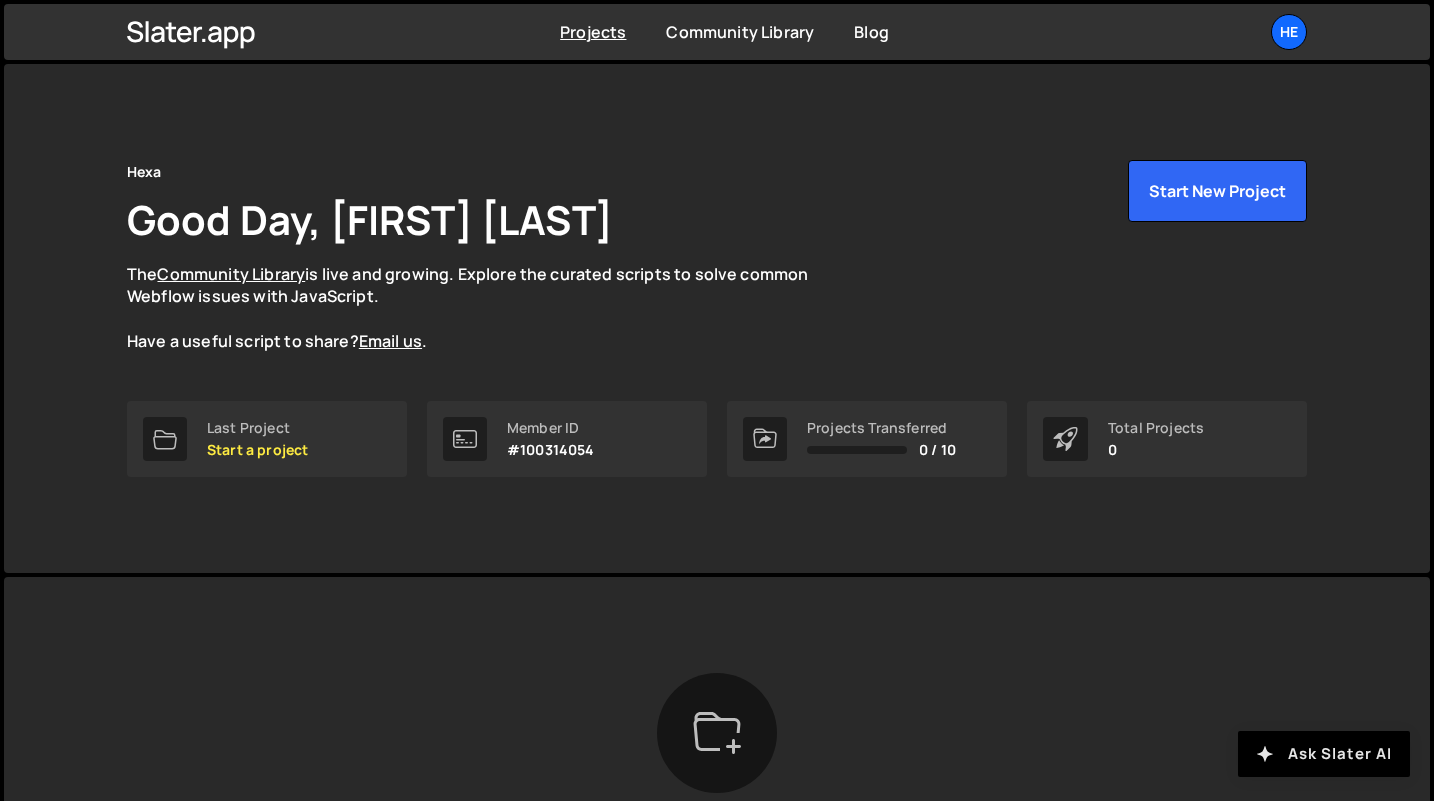 scroll, scrollTop: 0, scrollLeft: 0, axis: both 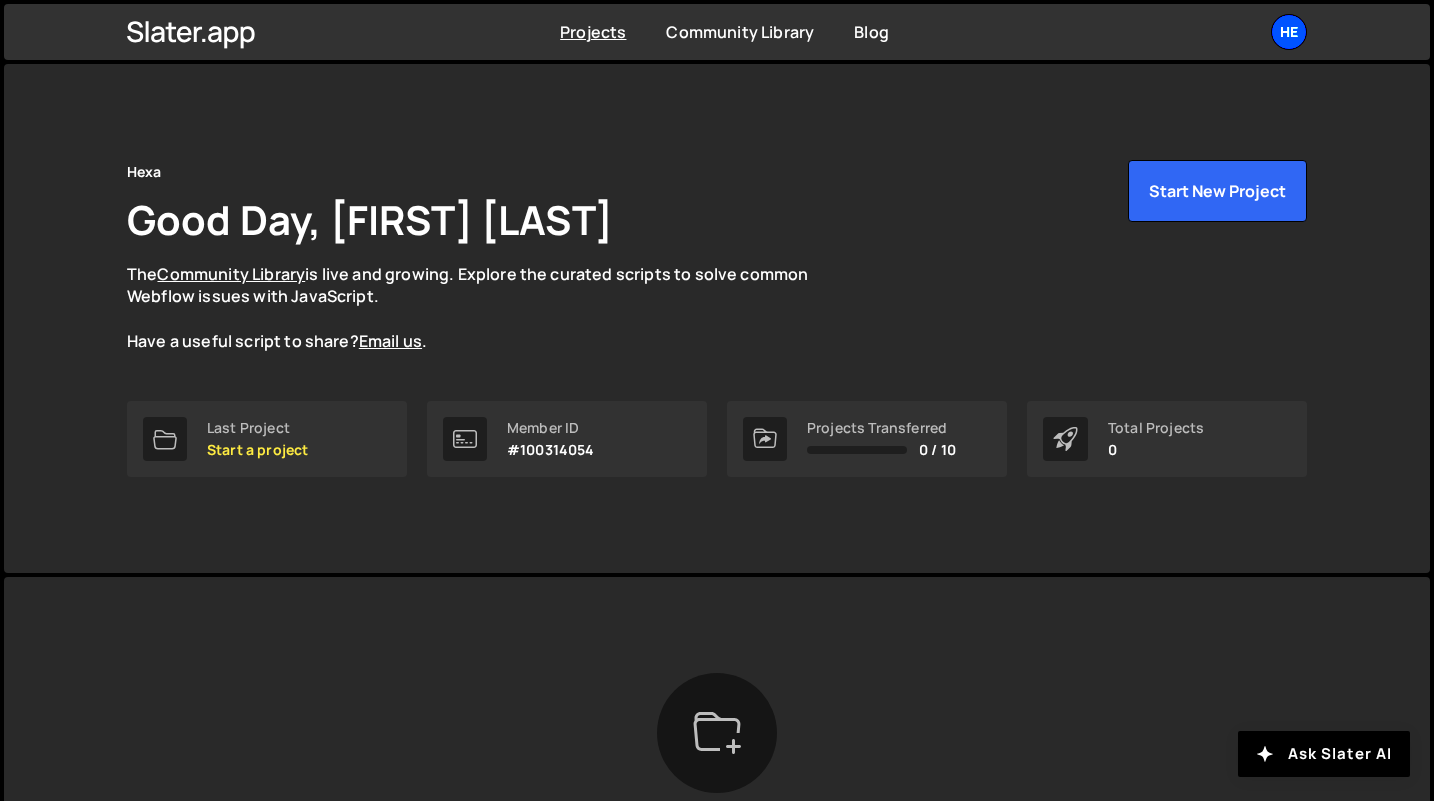 click on "He" at bounding box center (1289, 32) 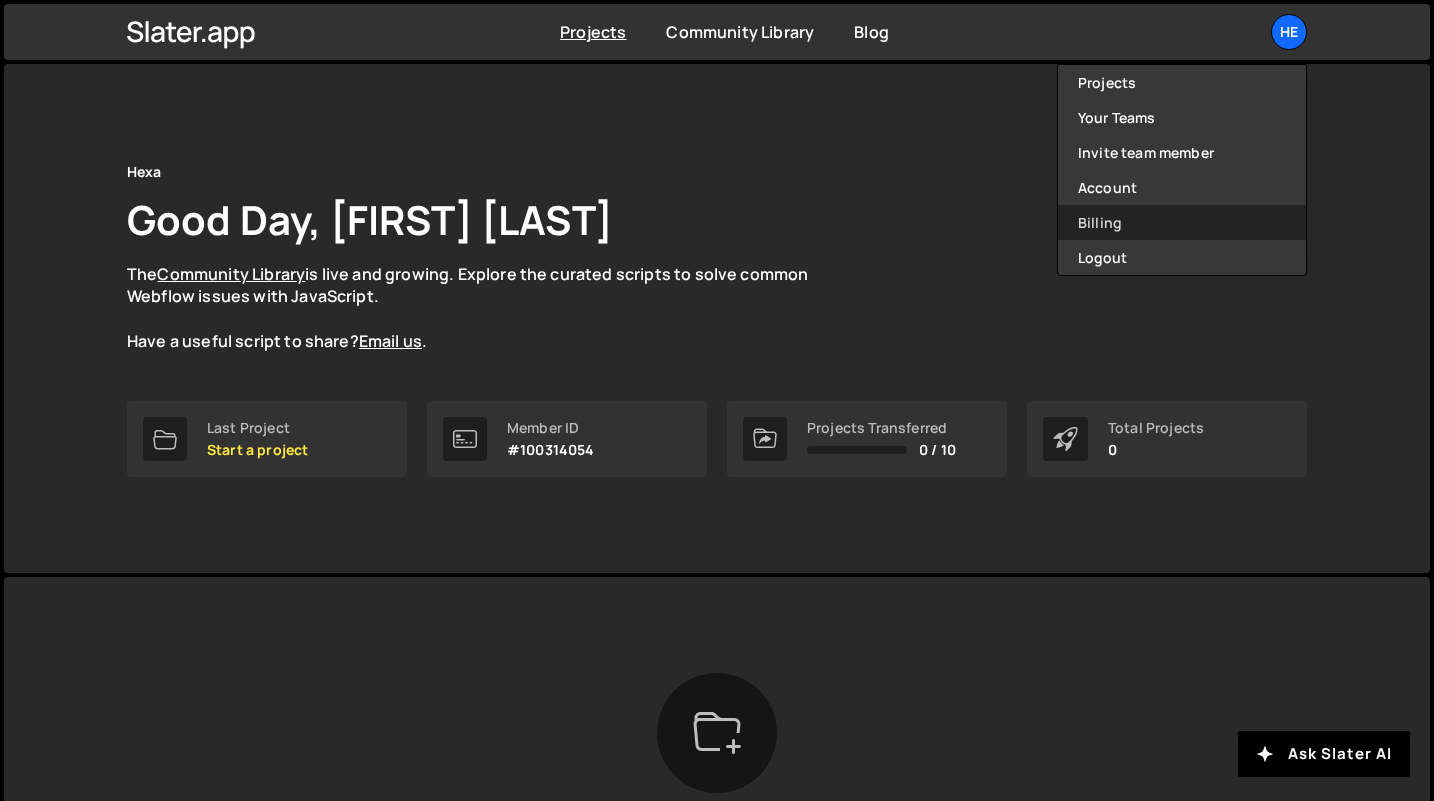 click on "Billing" at bounding box center (1182, 222) 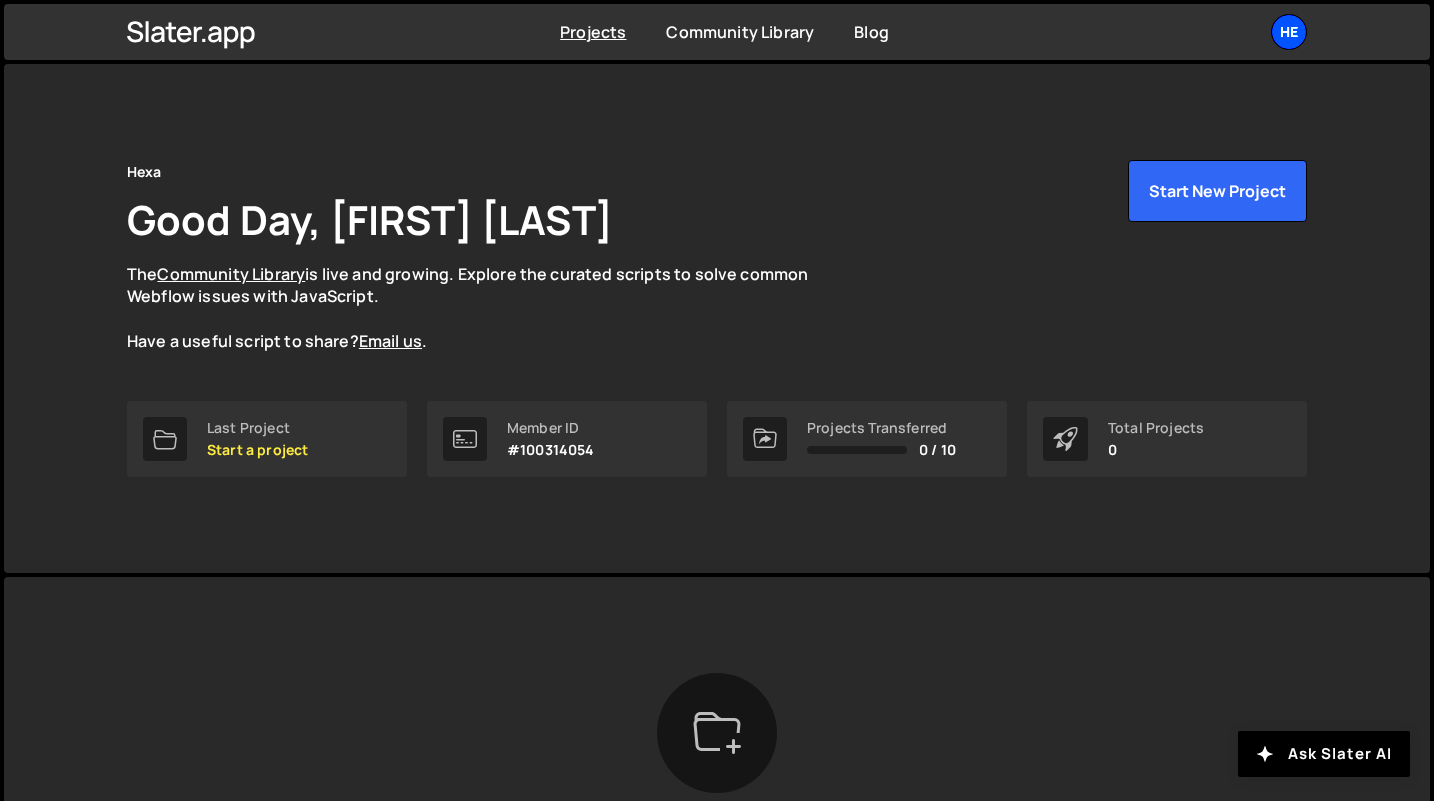 click on "He" at bounding box center [1289, 32] 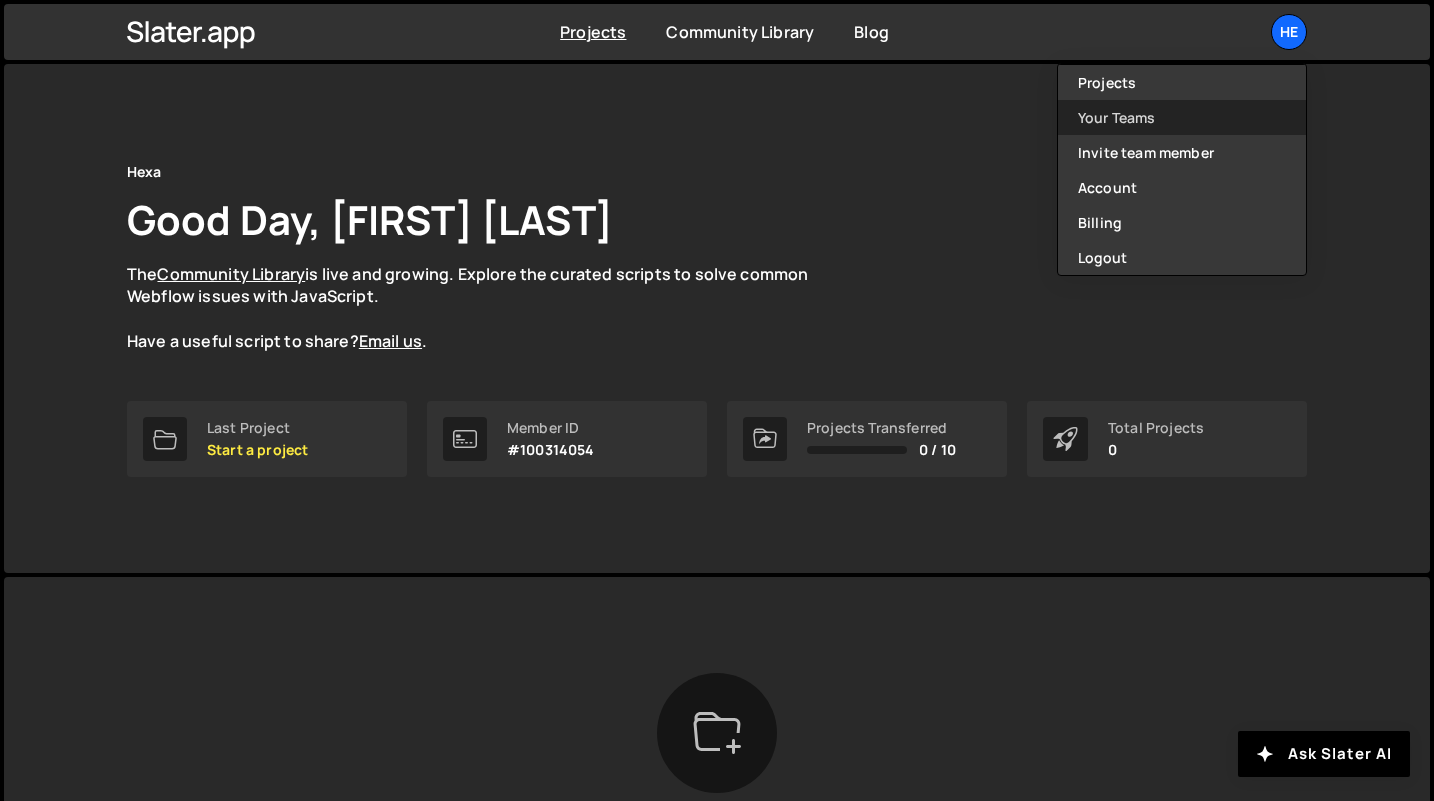 click on "Your Teams" at bounding box center (1182, 117) 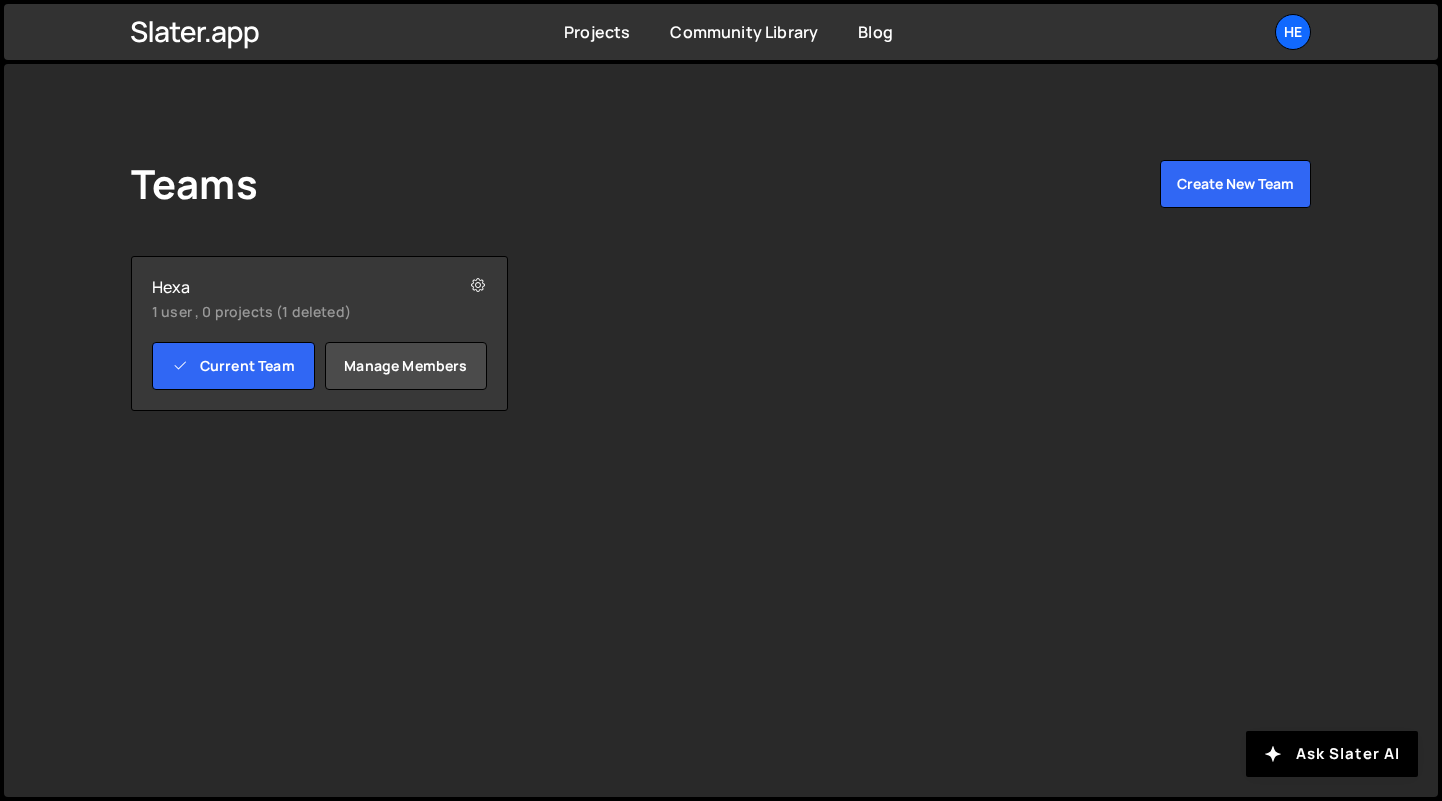 scroll, scrollTop: 0, scrollLeft: 0, axis: both 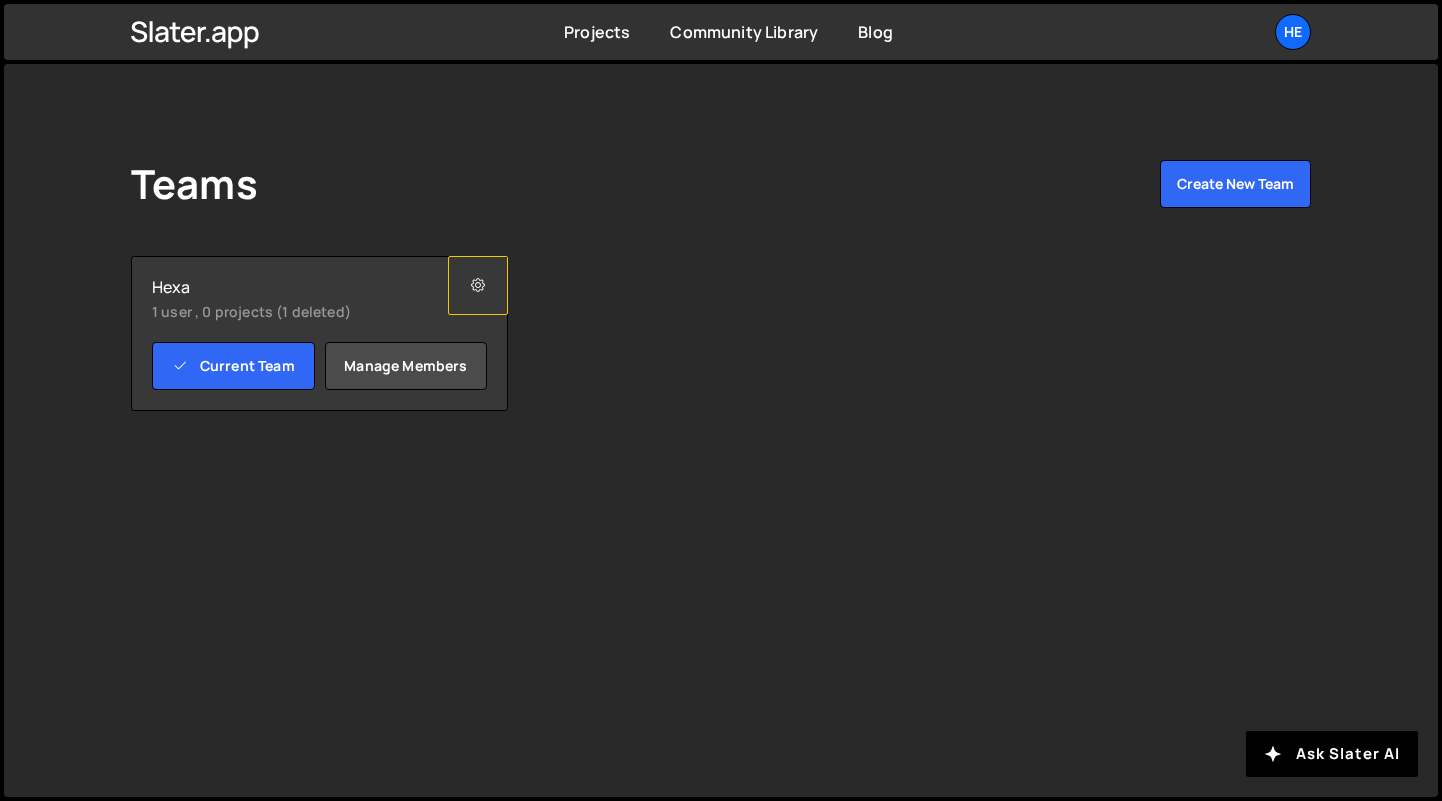 click at bounding box center (478, 285) 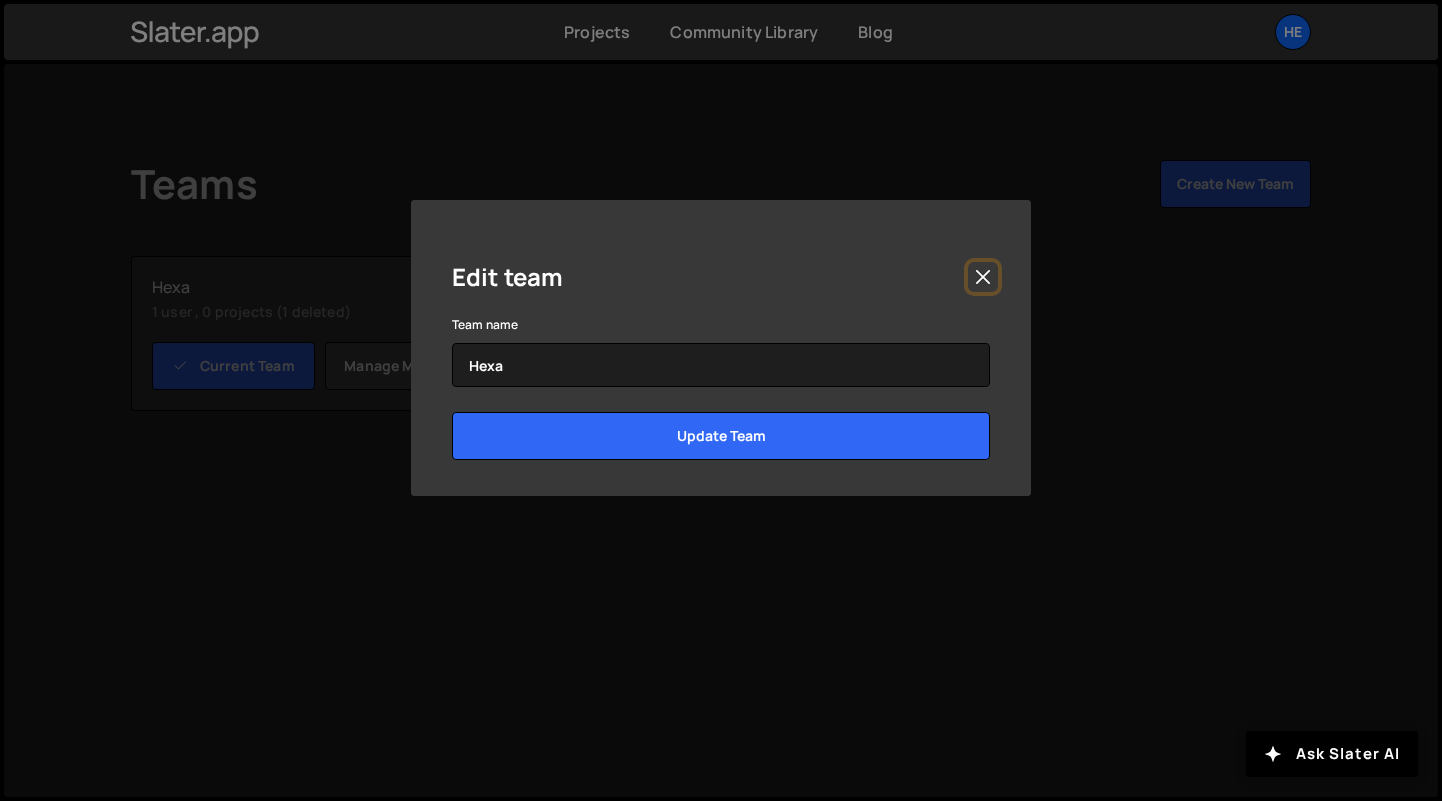click at bounding box center (983, 277) 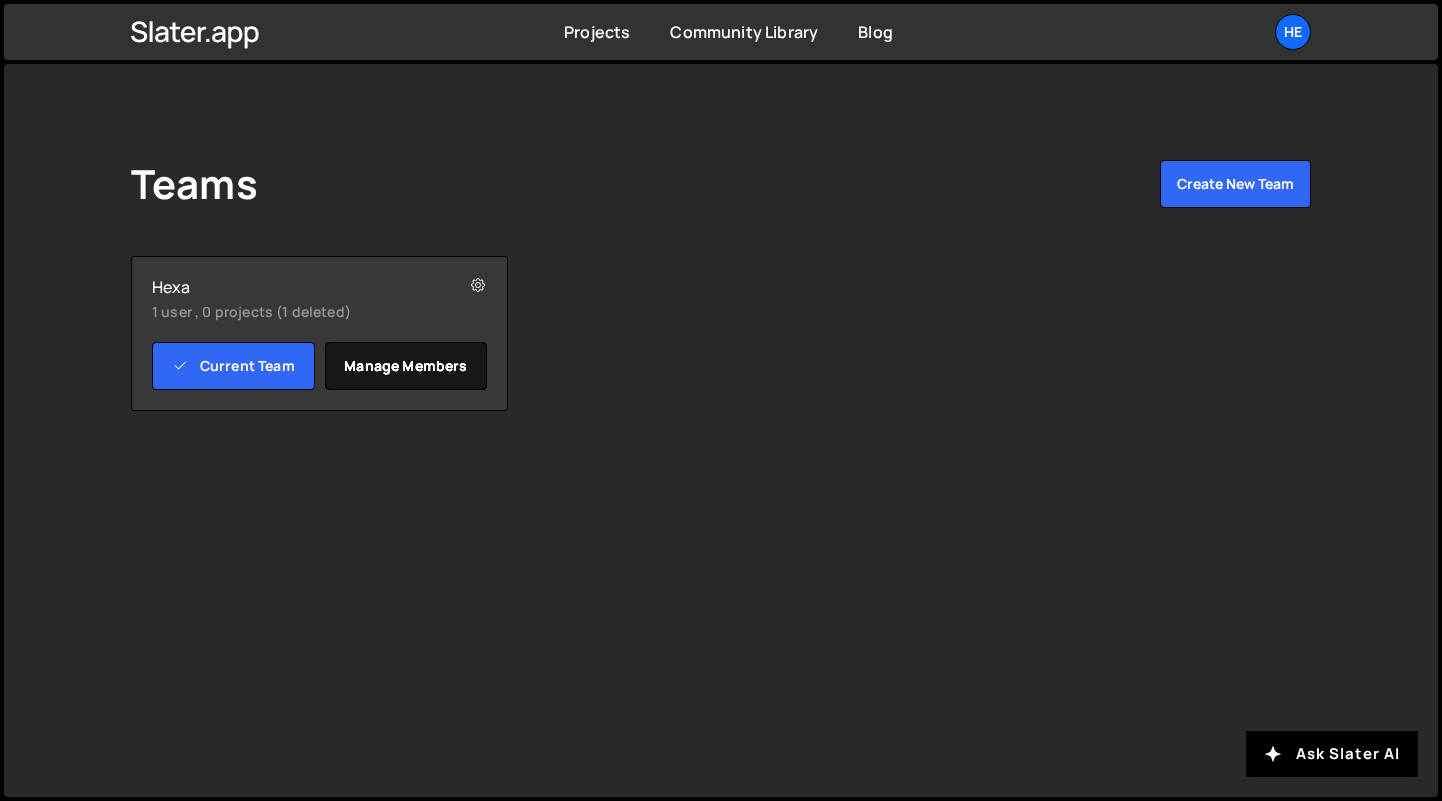 click on "Manage members" at bounding box center (406, 366) 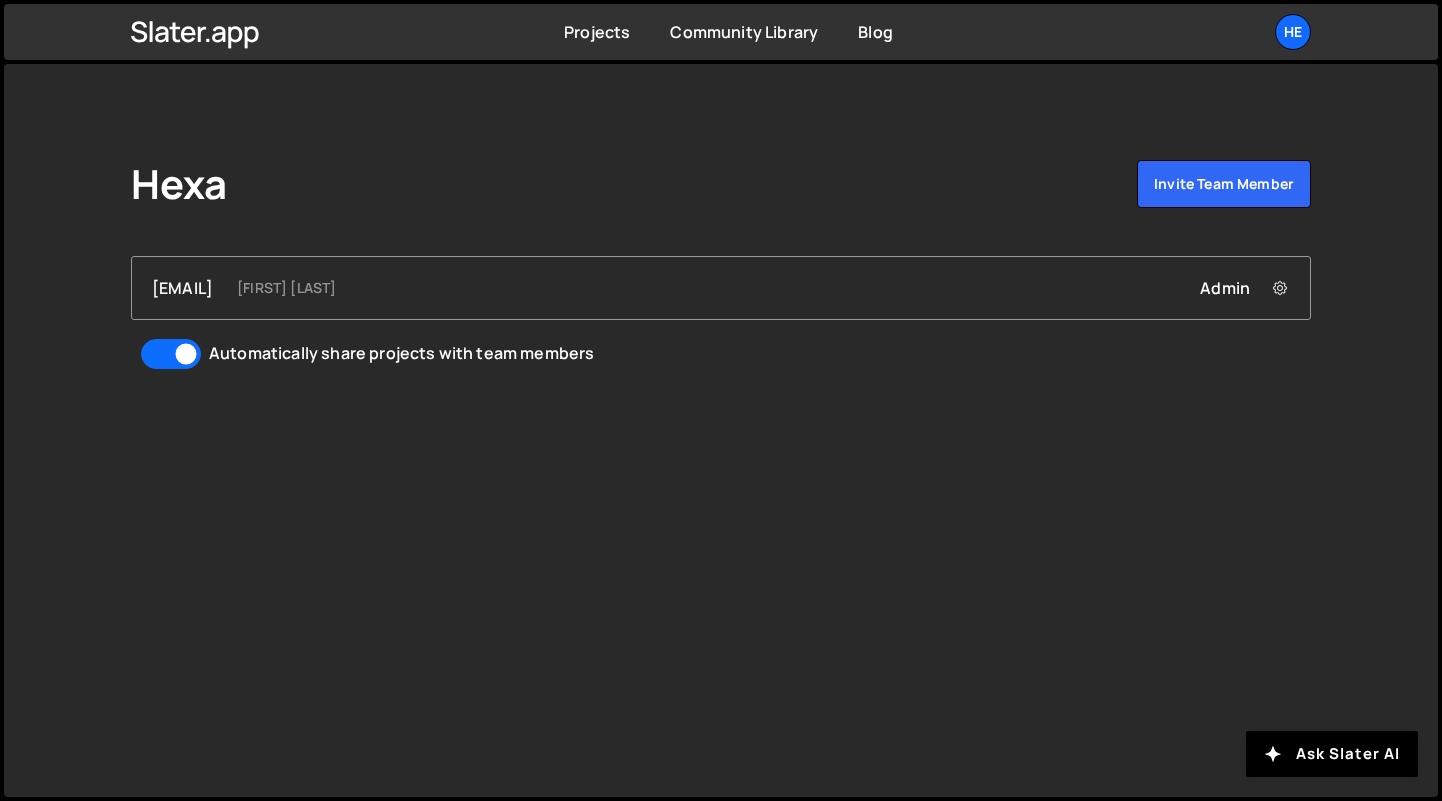 scroll, scrollTop: 0, scrollLeft: 0, axis: both 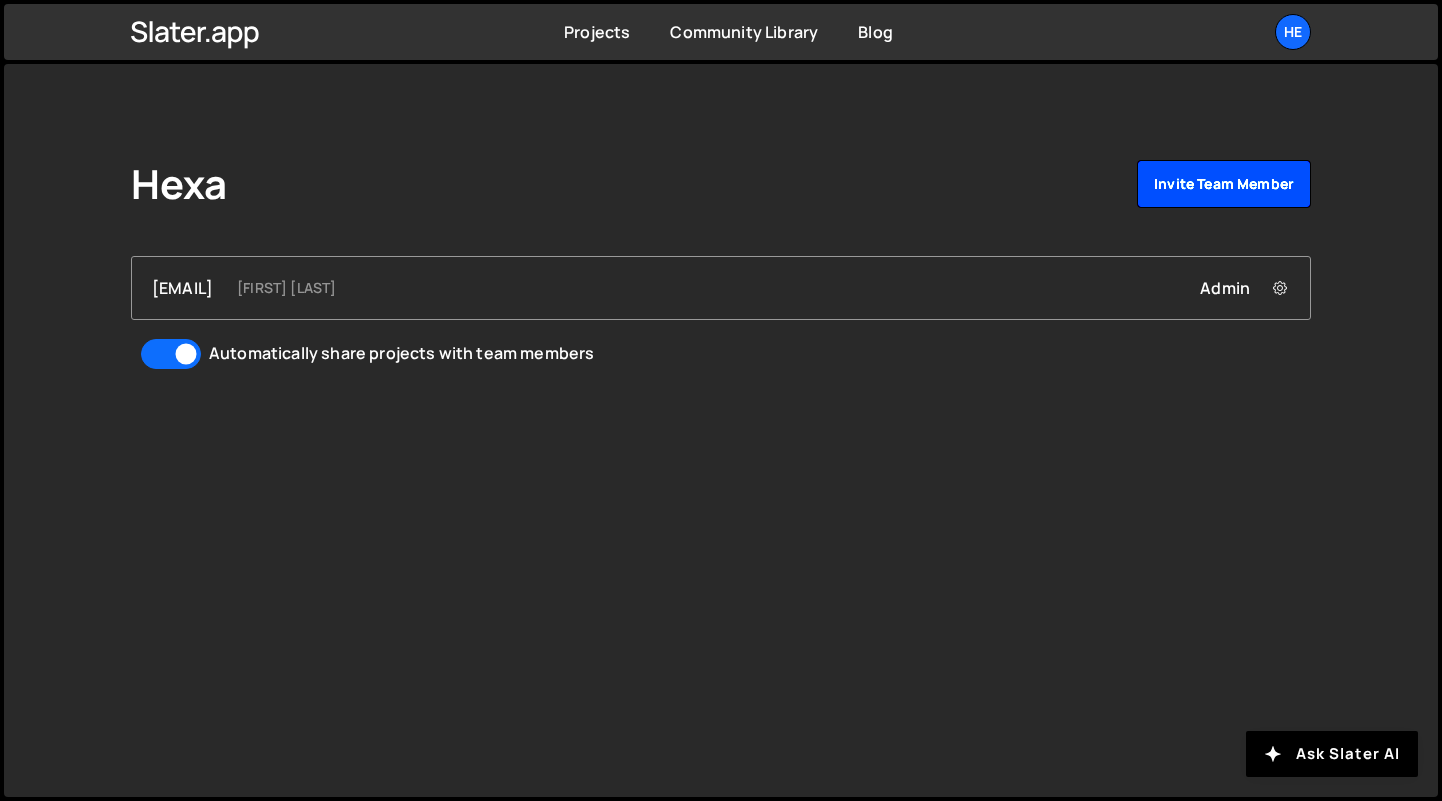 click on "Invite team member" at bounding box center (1224, 184) 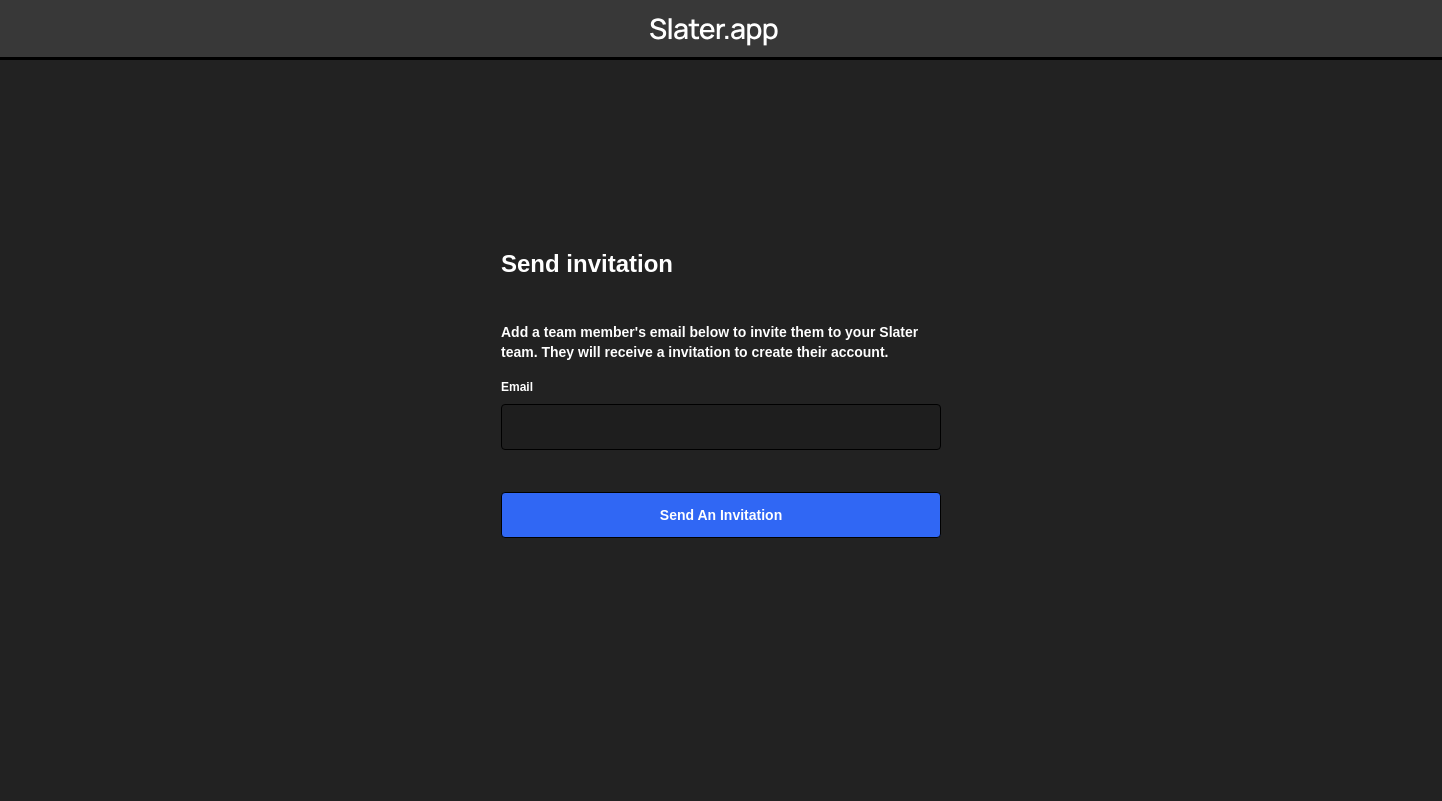 scroll, scrollTop: 0, scrollLeft: 0, axis: both 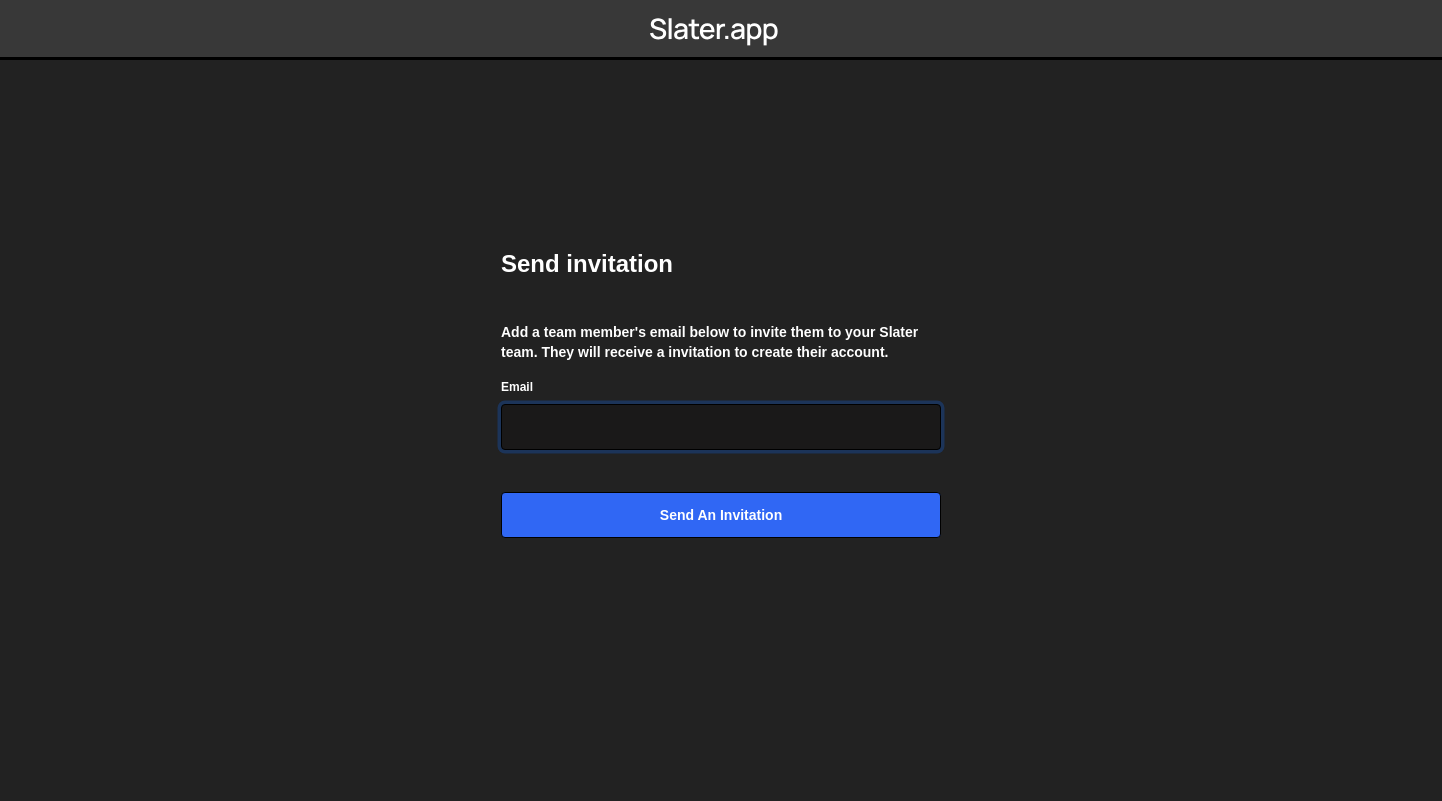 click on "Email" at bounding box center (721, 427) 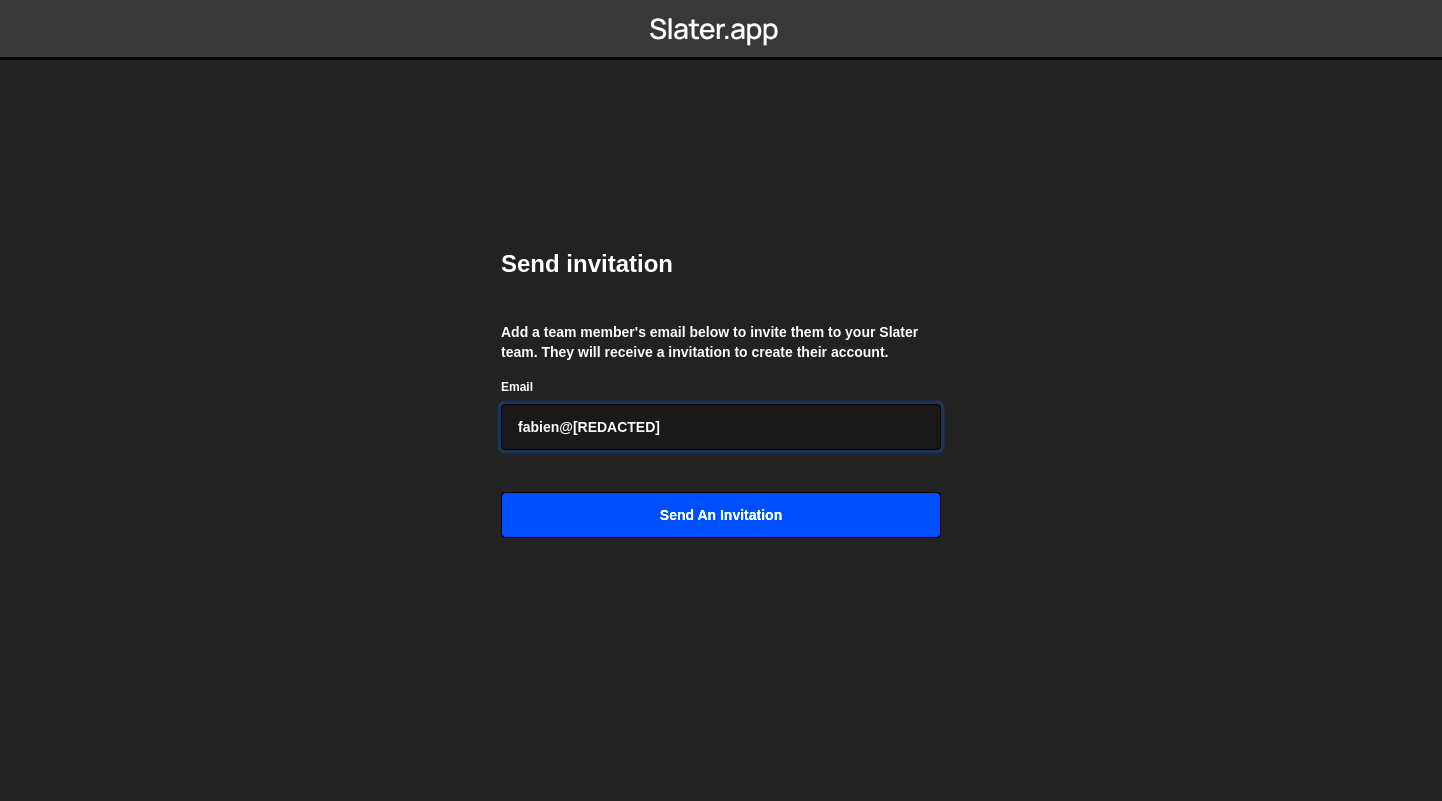 type on "fabien@ouiflow.io" 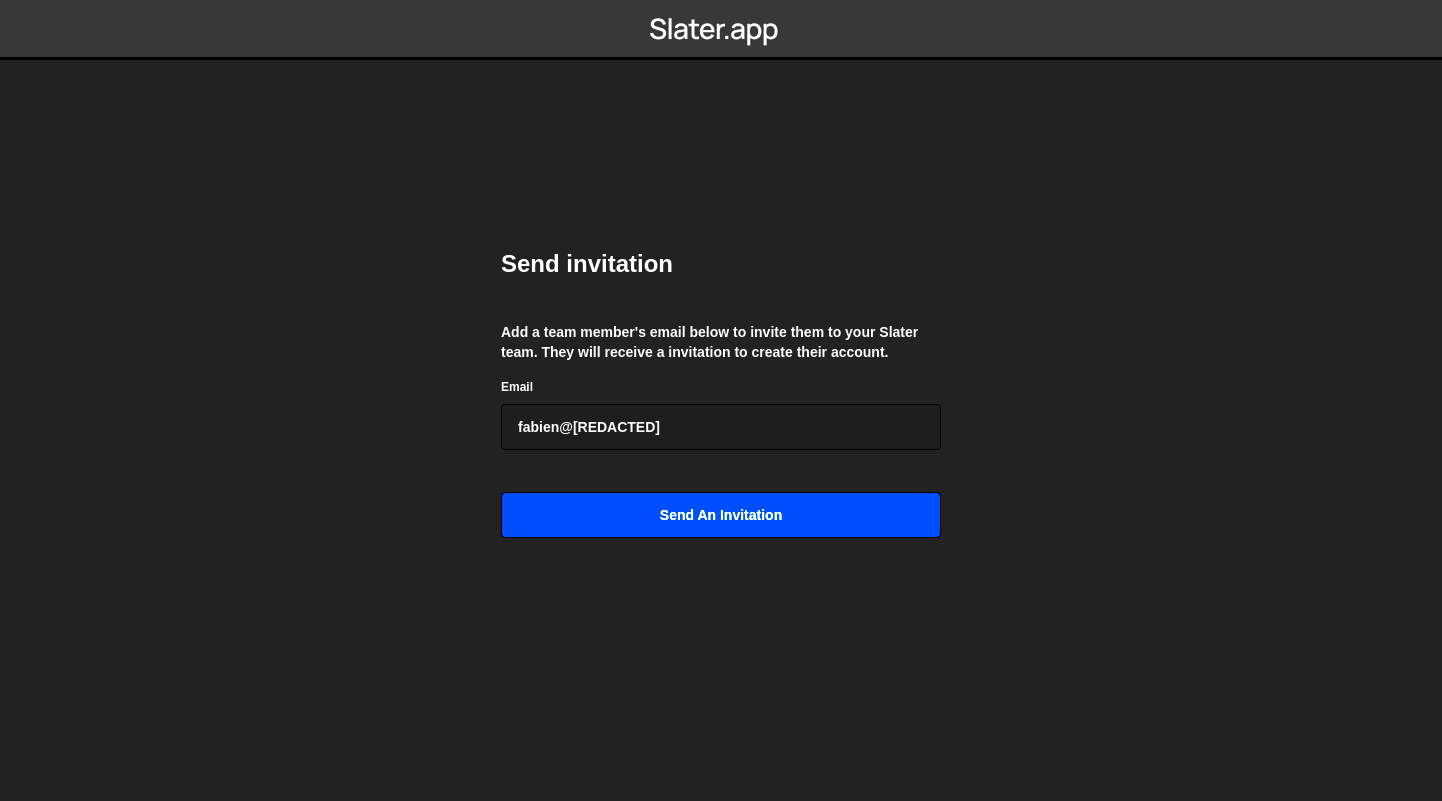 click on "Send an invitation" at bounding box center [721, 515] 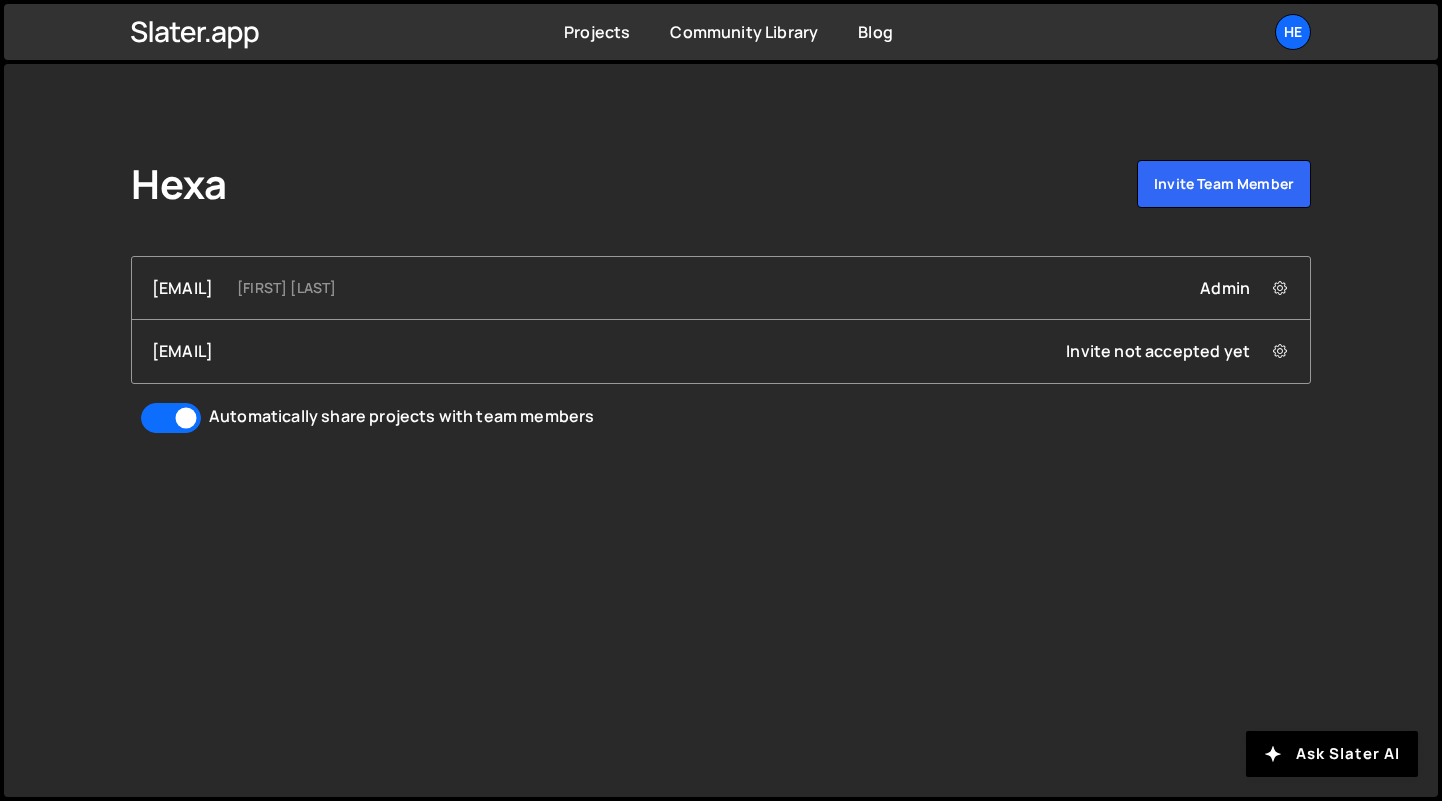 scroll, scrollTop: 0, scrollLeft: 0, axis: both 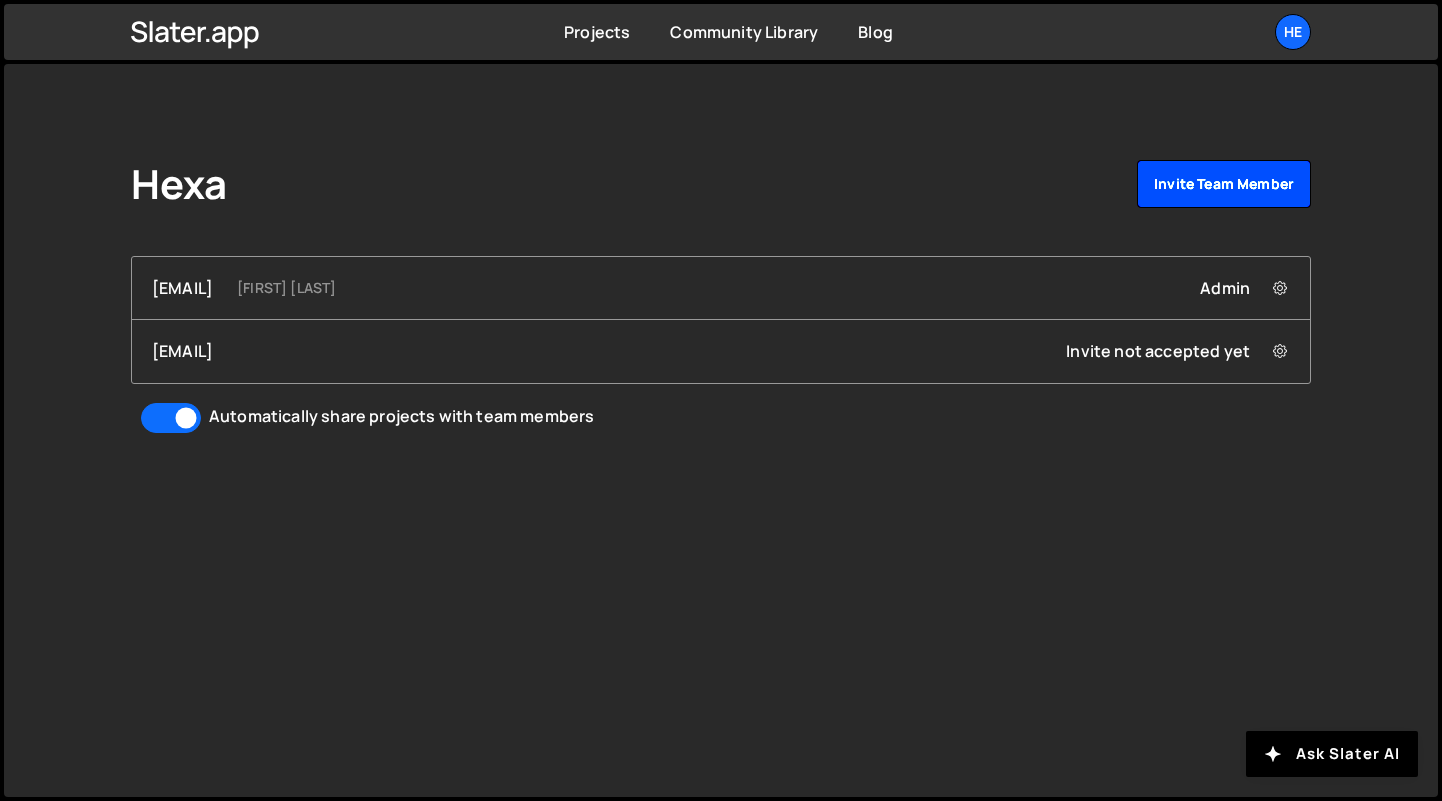click on "Invite team member" at bounding box center [1224, 184] 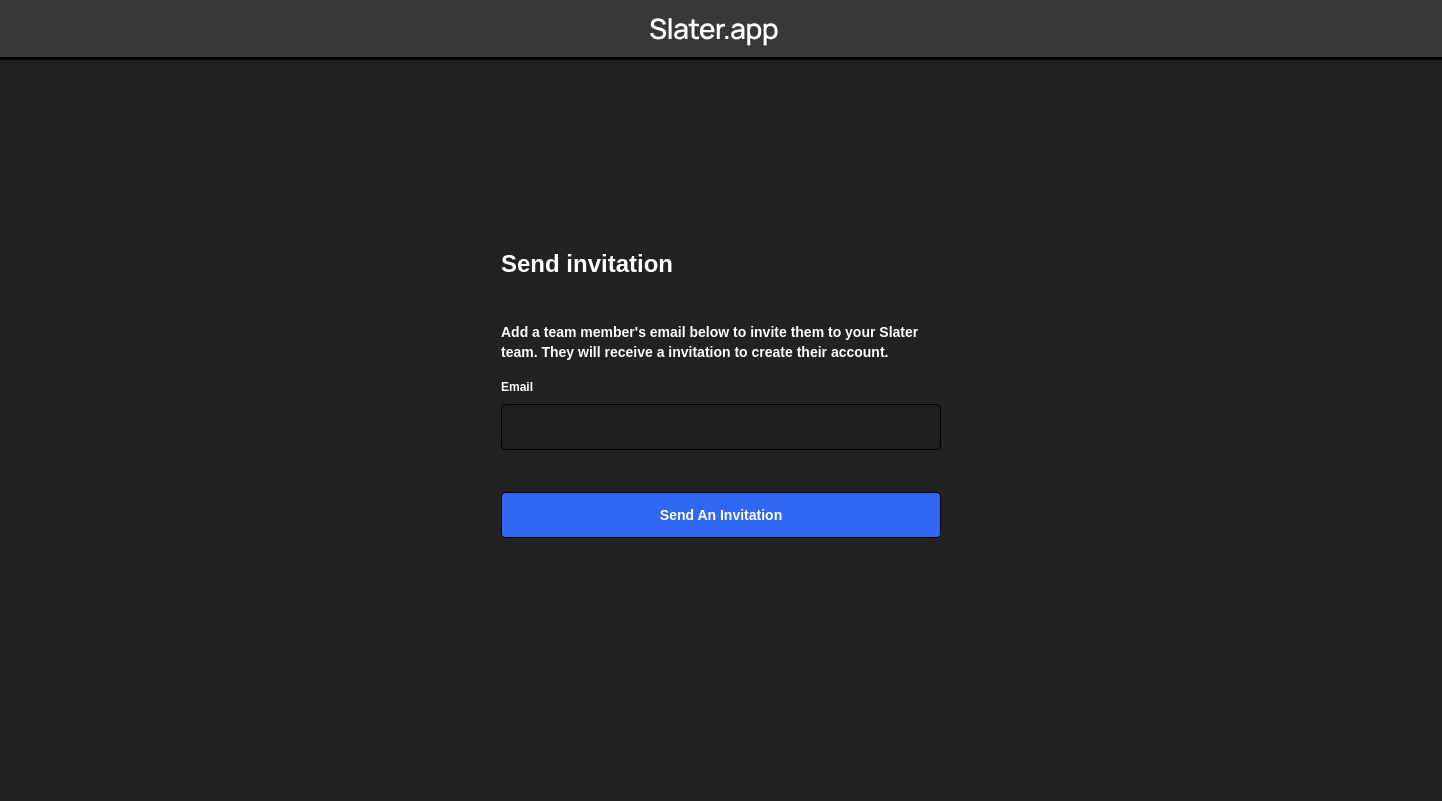scroll, scrollTop: 0, scrollLeft: 0, axis: both 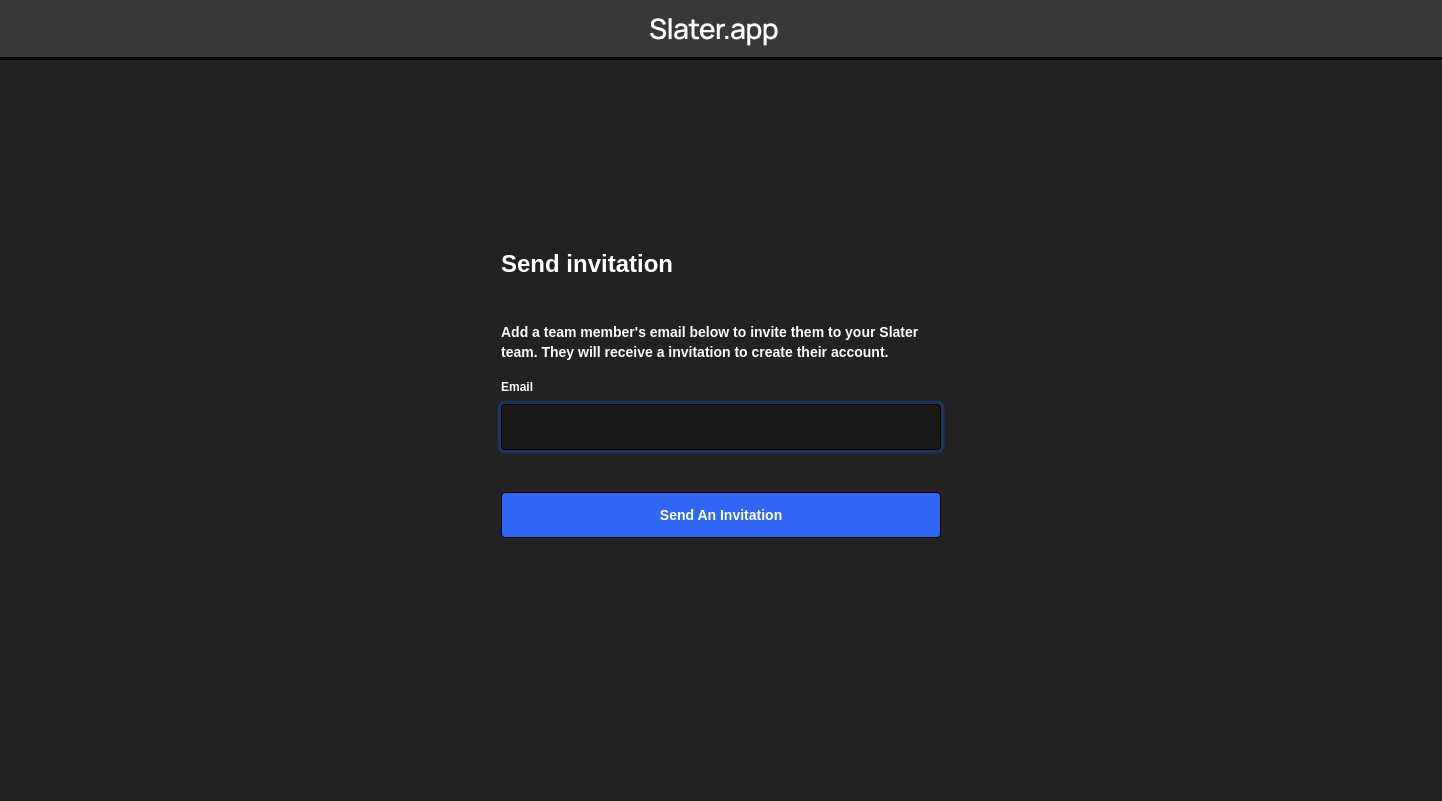 click on "Email" at bounding box center (721, 427) 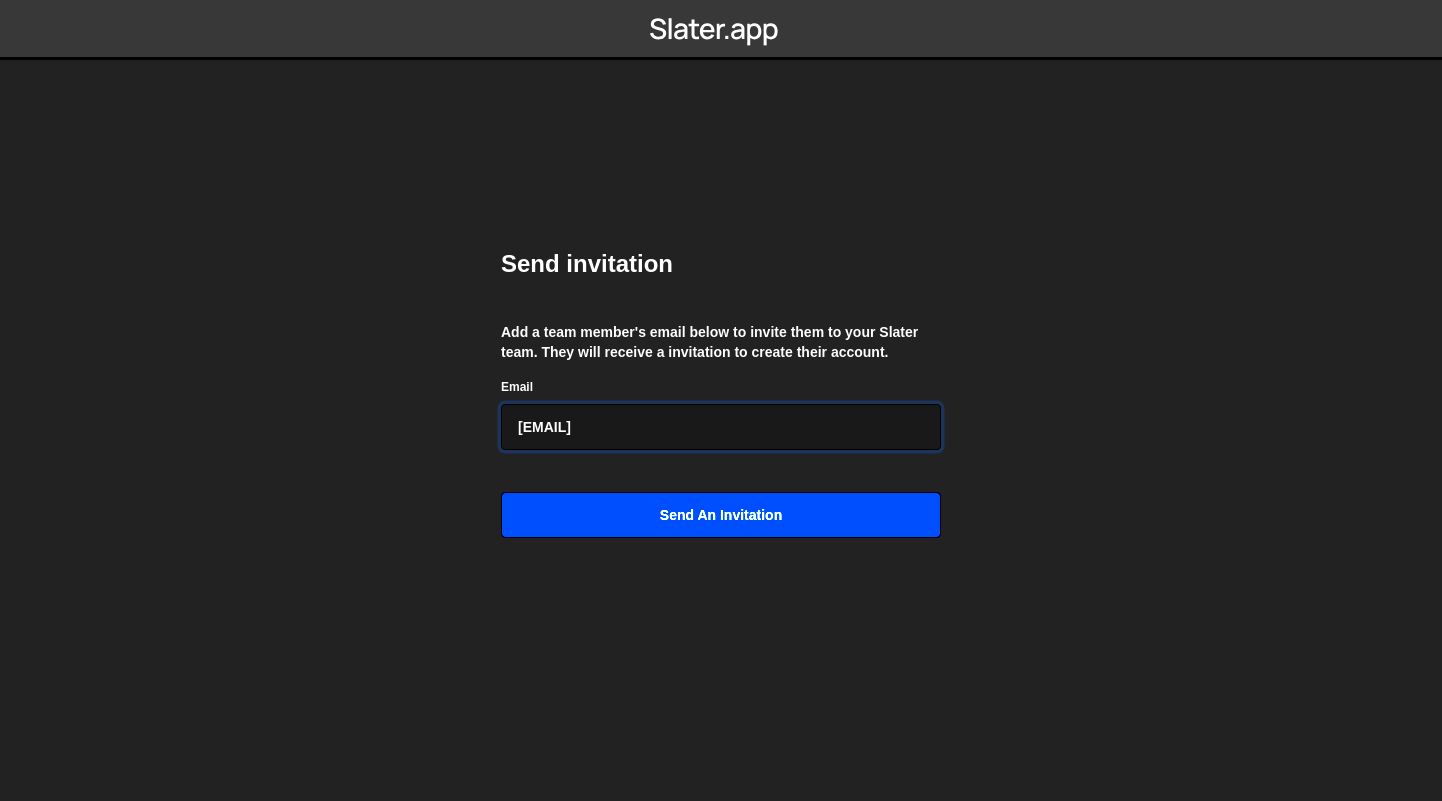 type on "[EMAIL]" 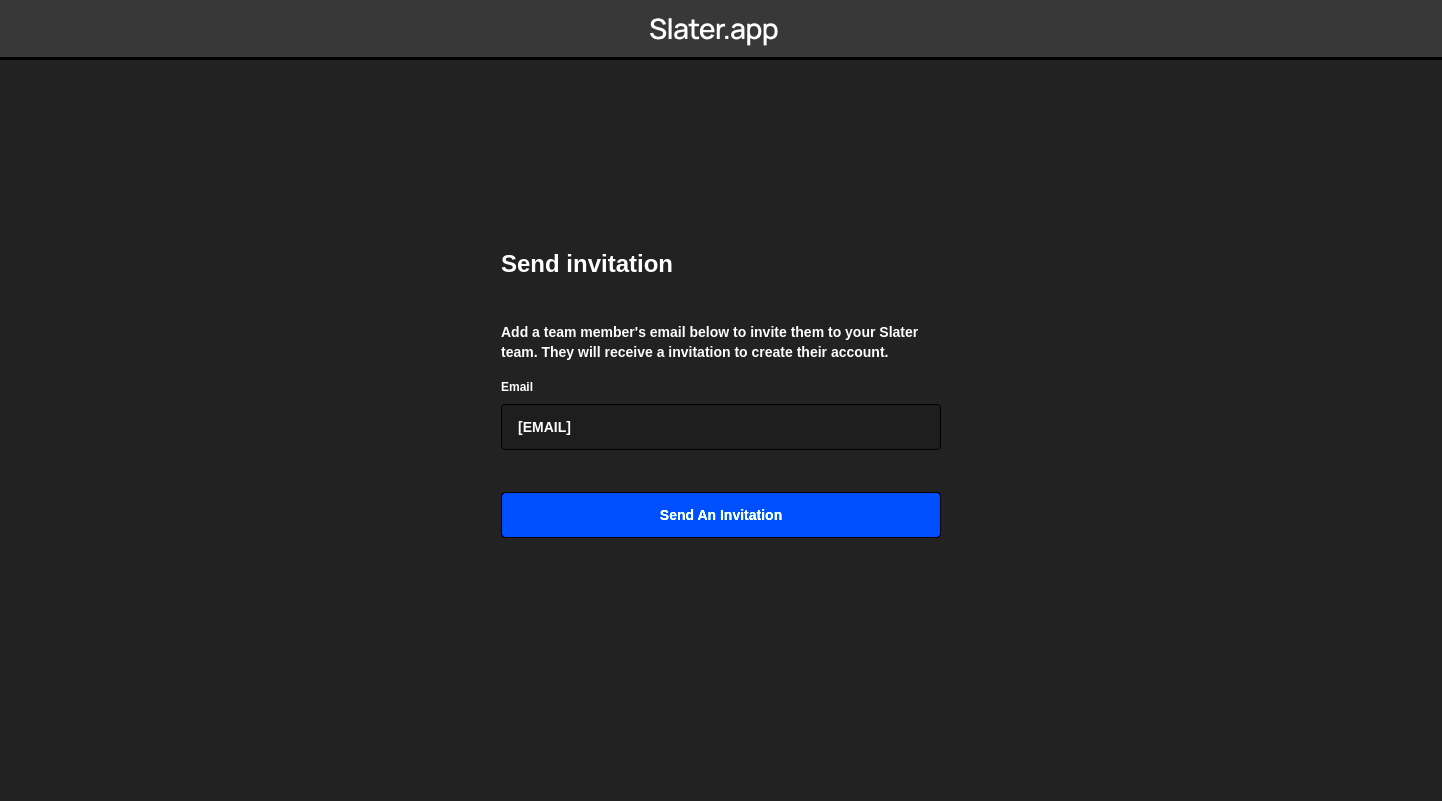 click on "Send an invitation" at bounding box center [721, 515] 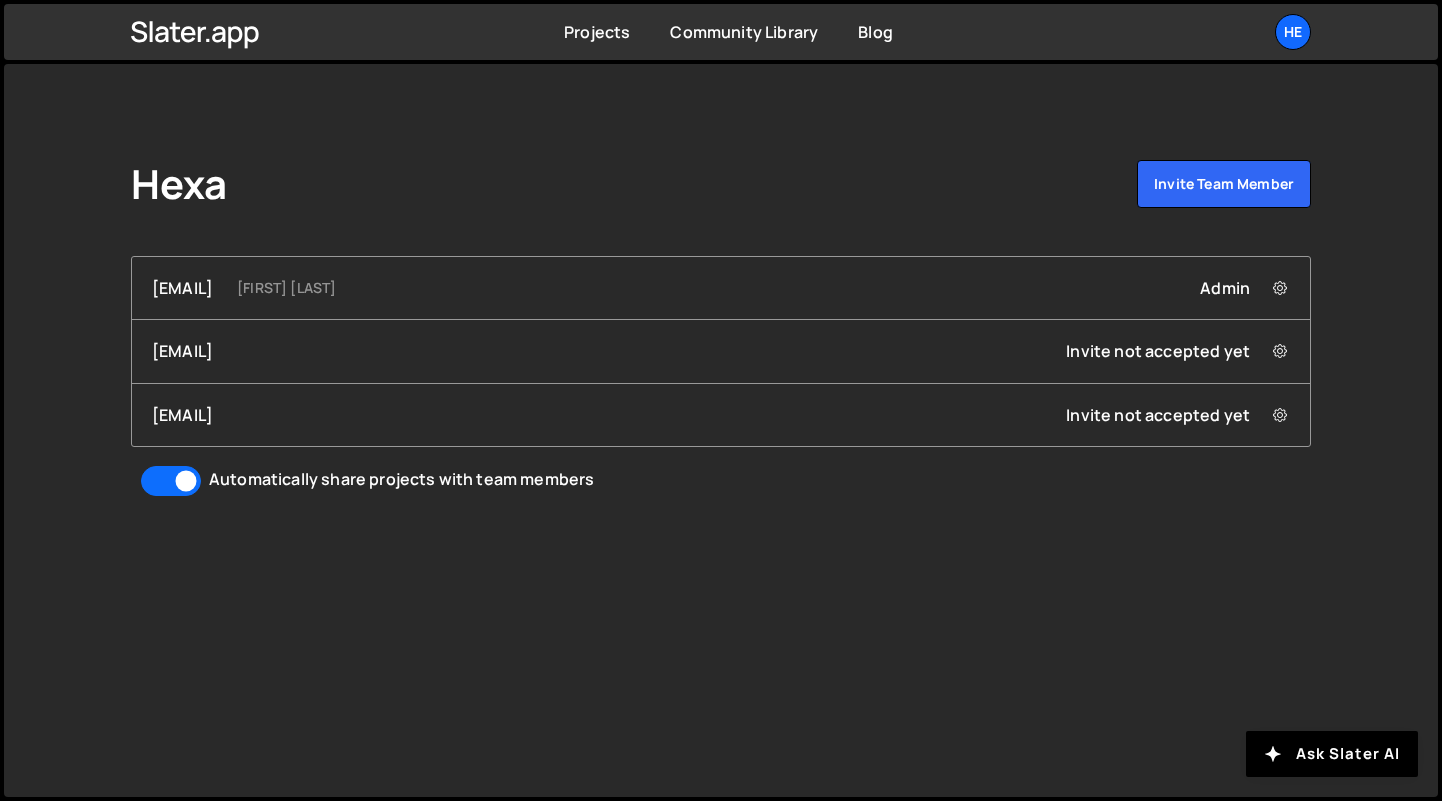scroll, scrollTop: 0, scrollLeft: 0, axis: both 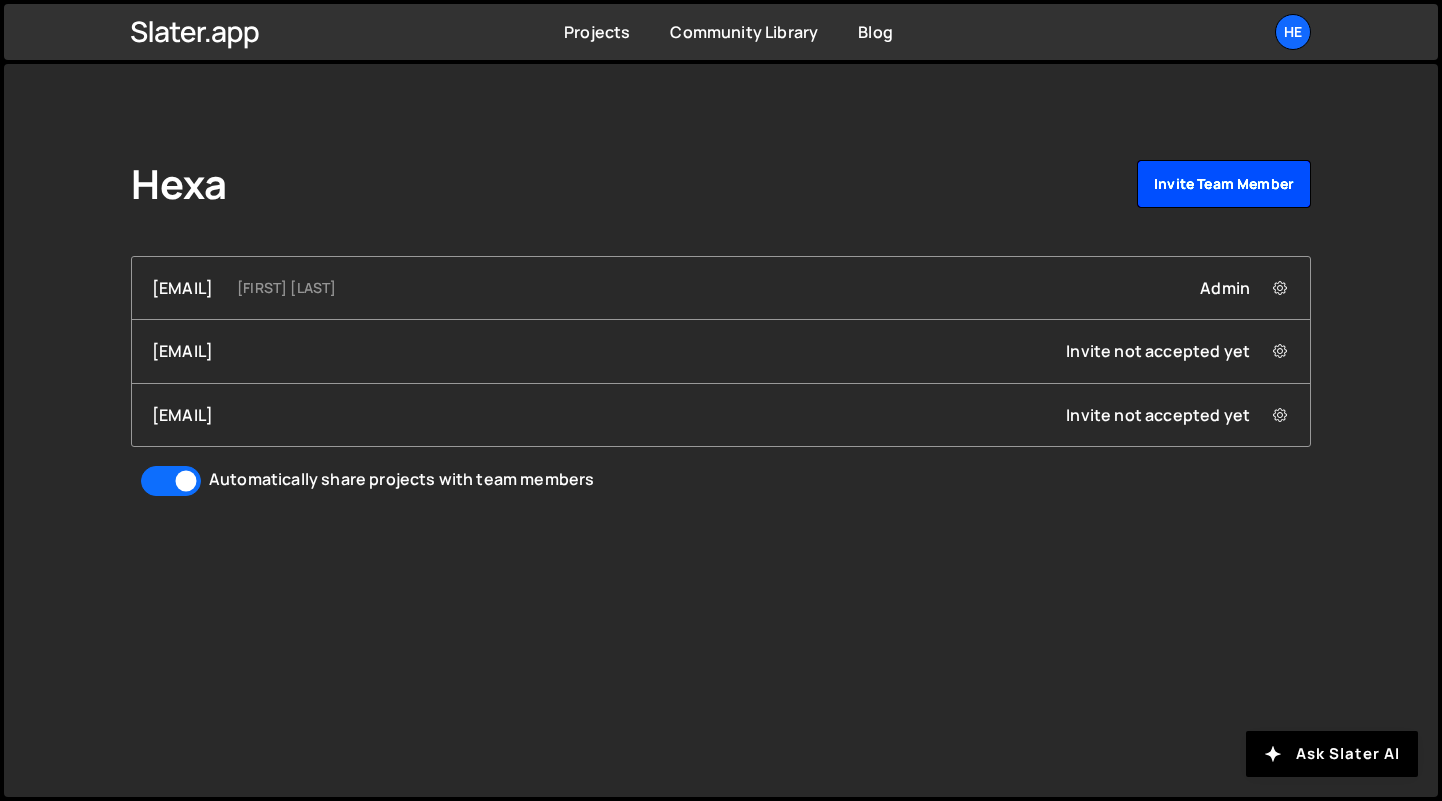 click on "Invite team member" at bounding box center [1224, 184] 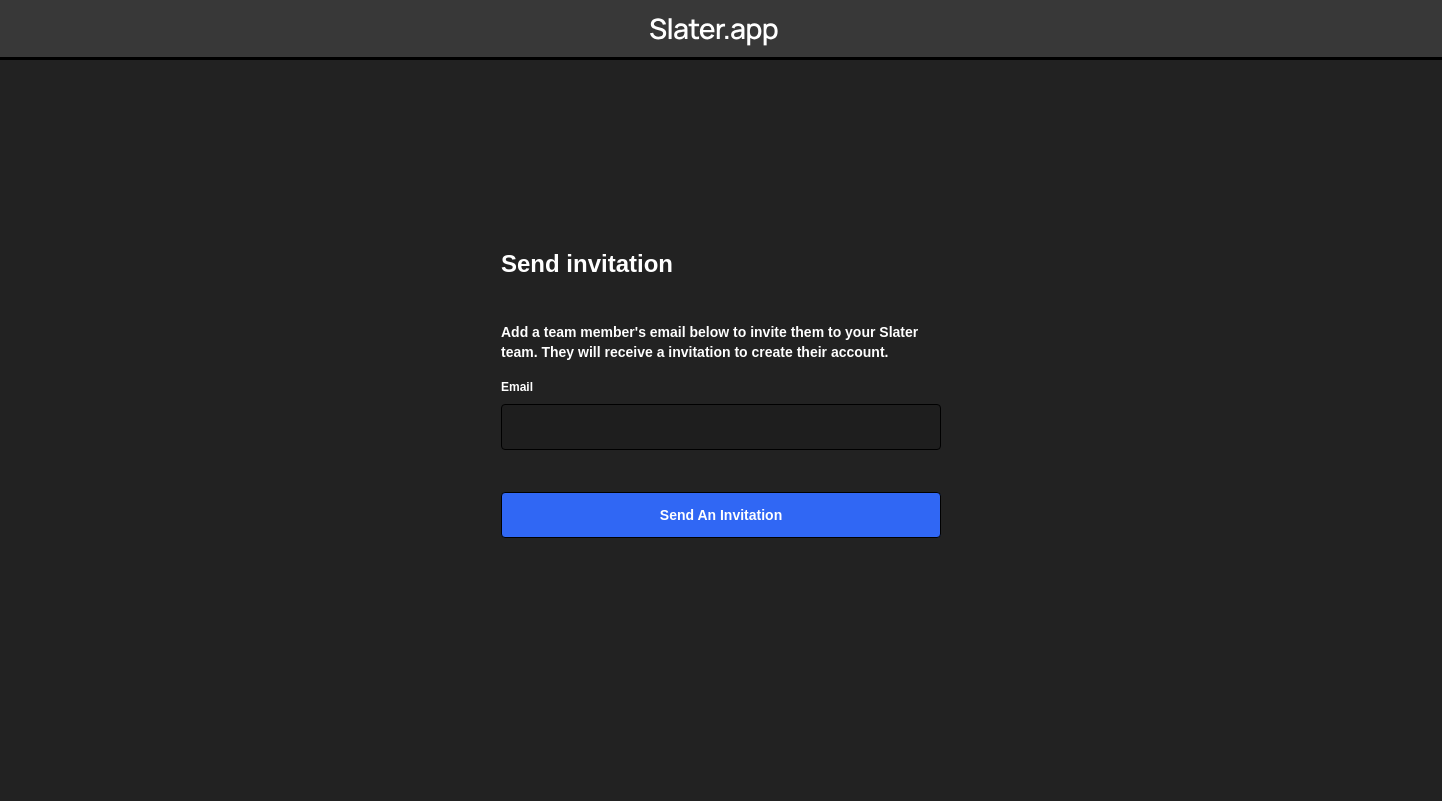 scroll, scrollTop: 0, scrollLeft: 0, axis: both 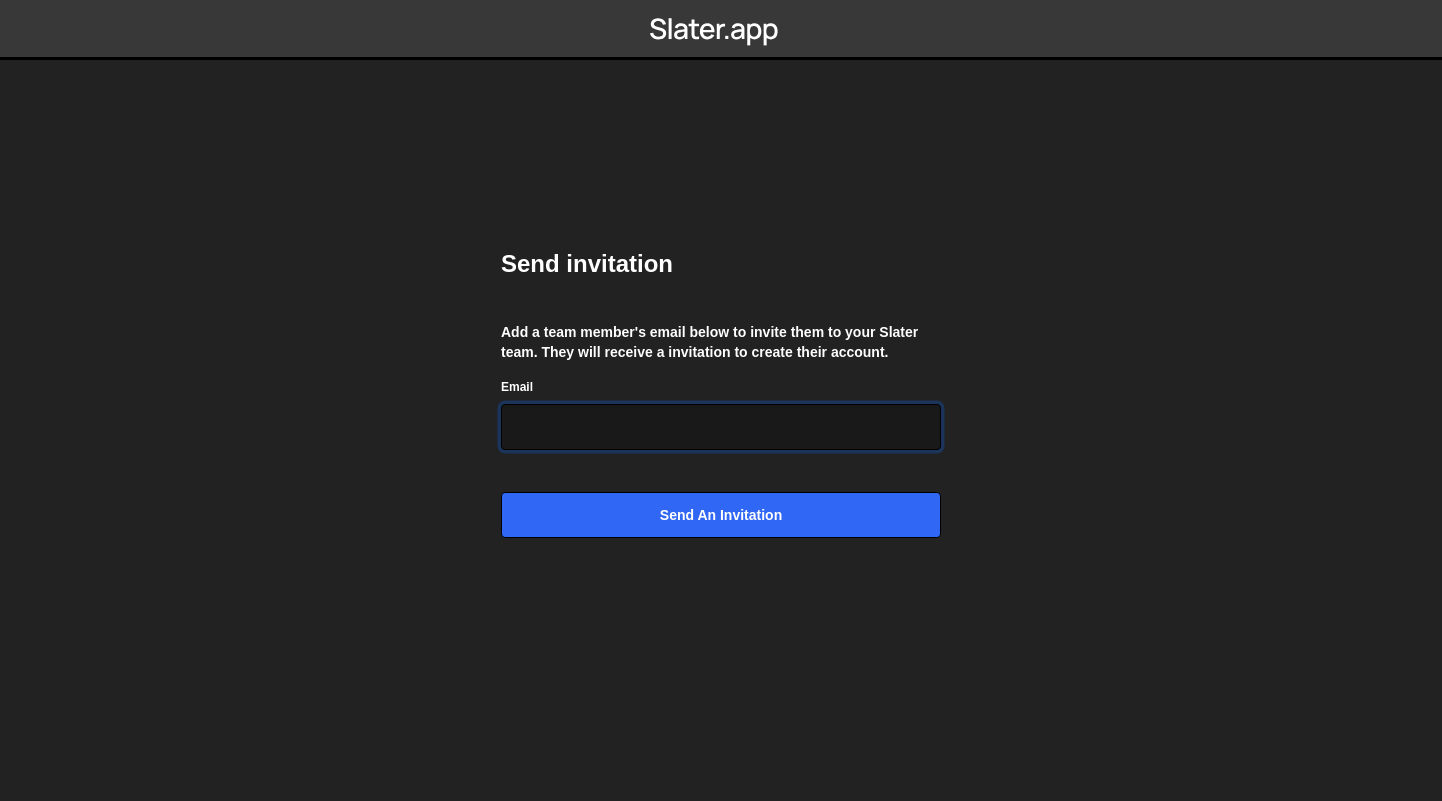 click on "Email" at bounding box center [721, 427] 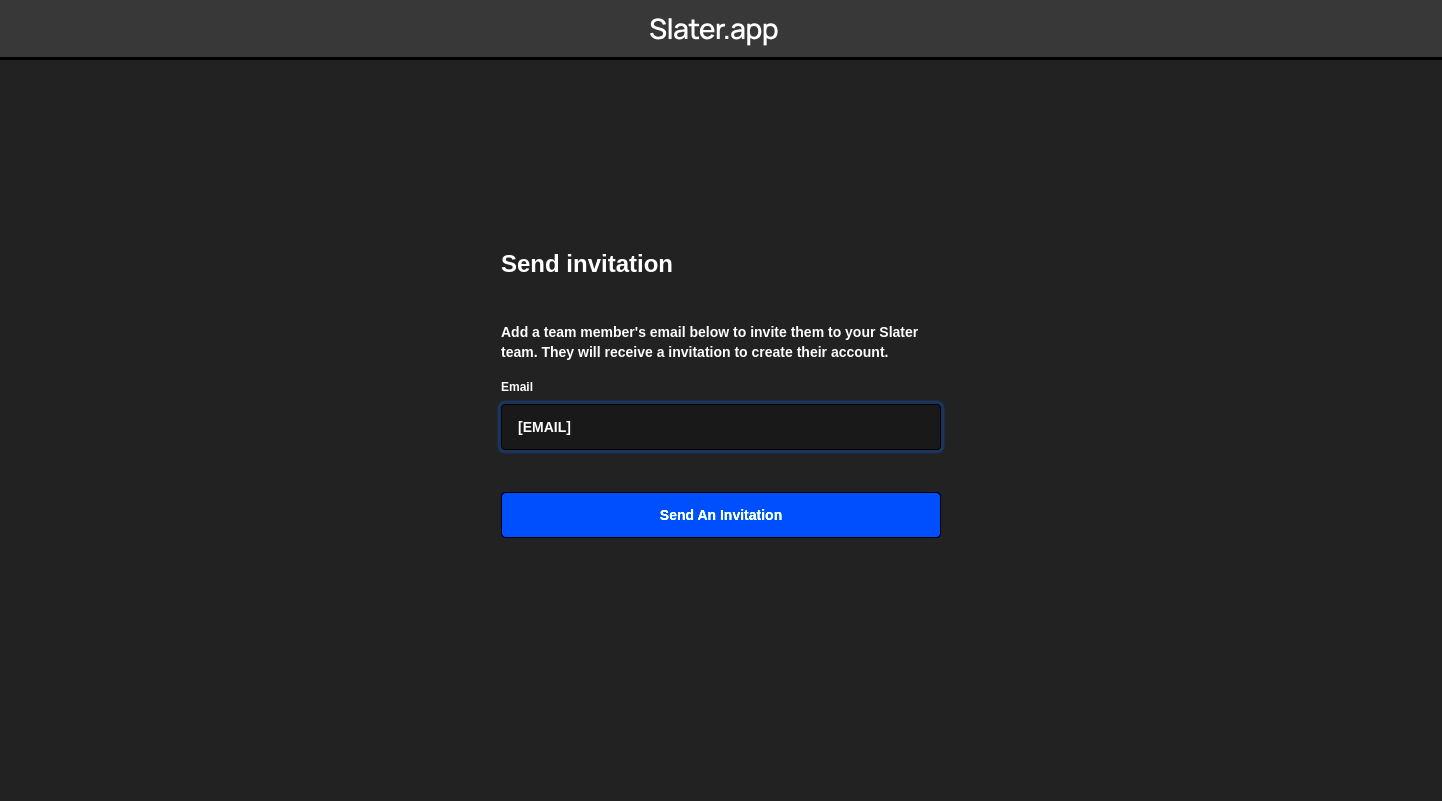 type on "[EMAIL]" 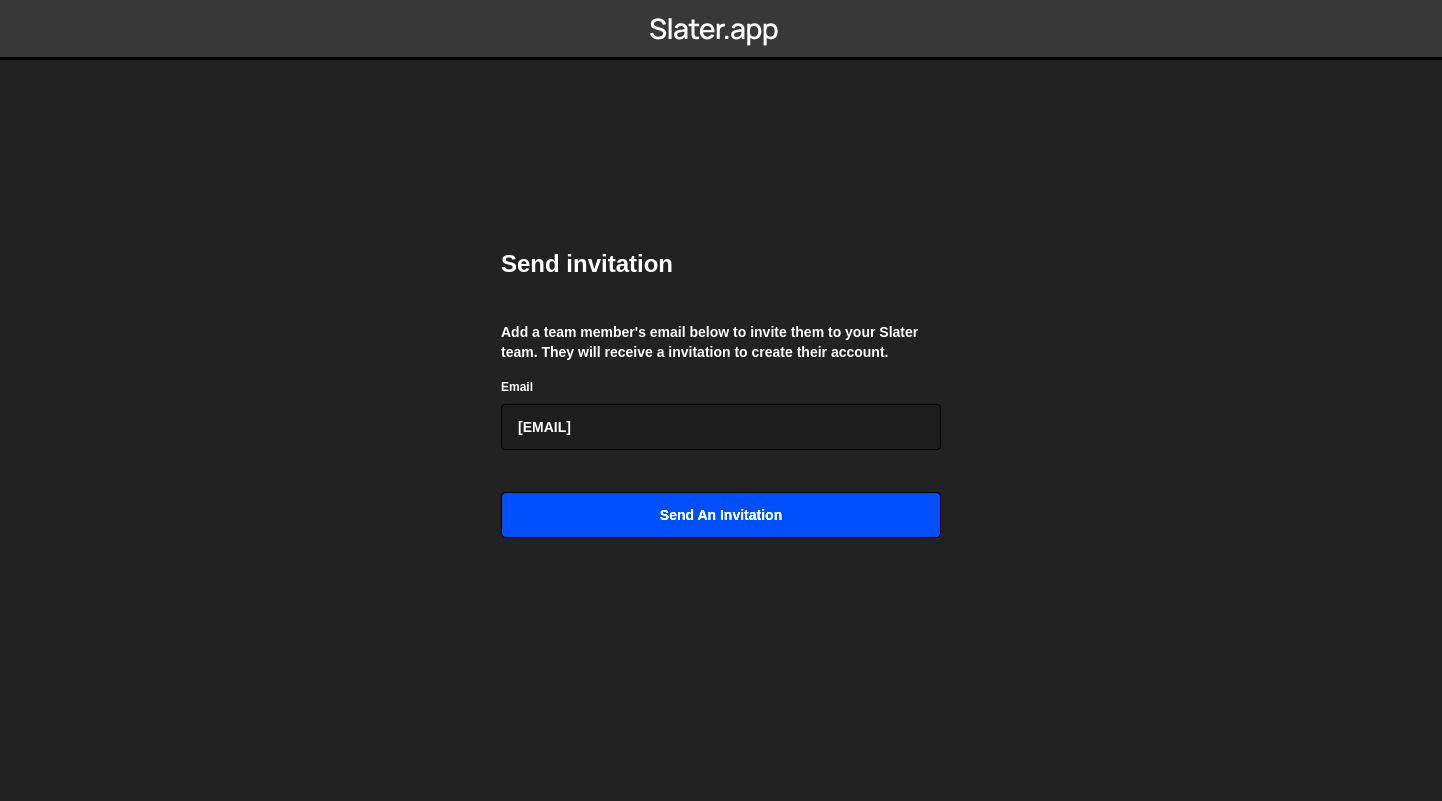 click on "Send an invitation" at bounding box center [721, 515] 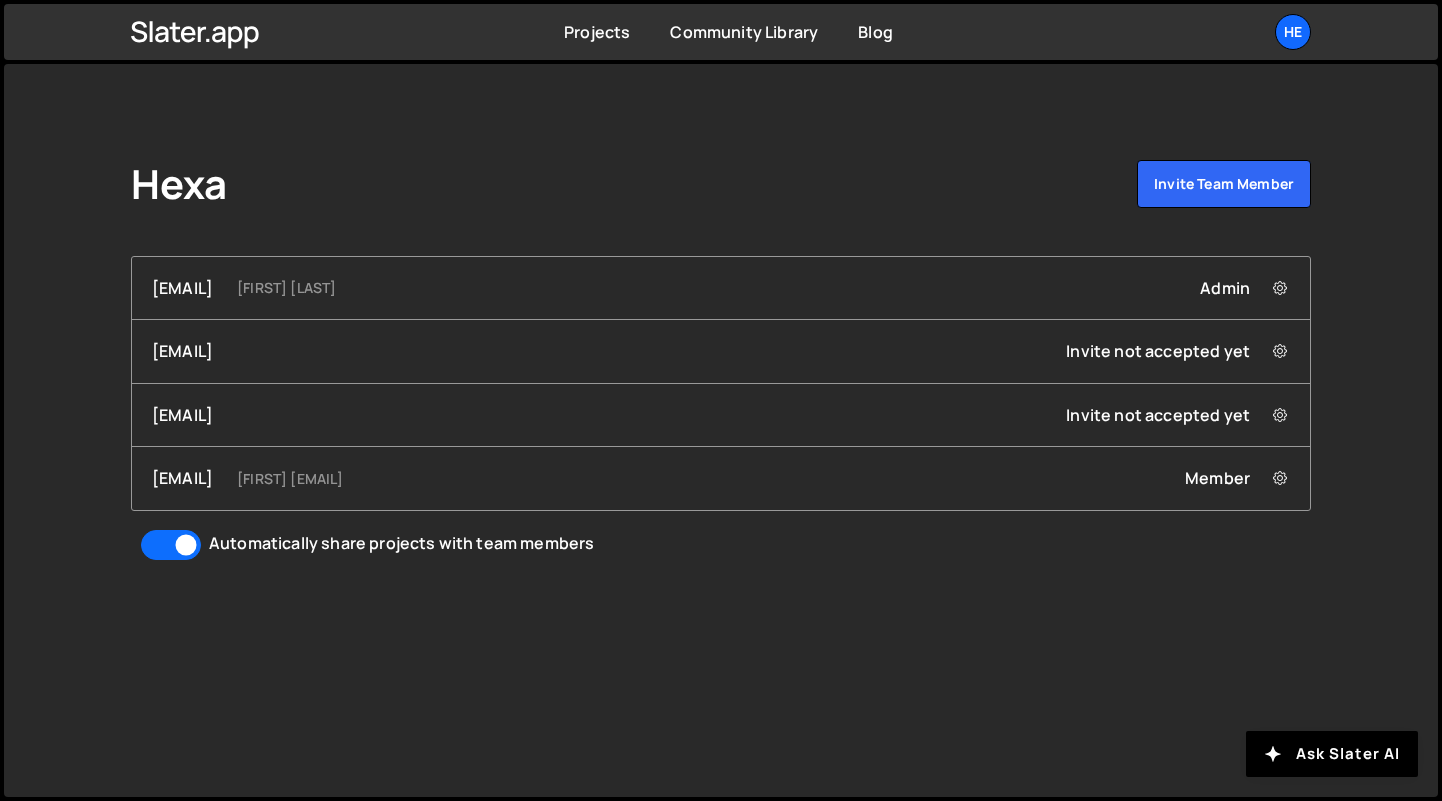 scroll, scrollTop: 0, scrollLeft: 0, axis: both 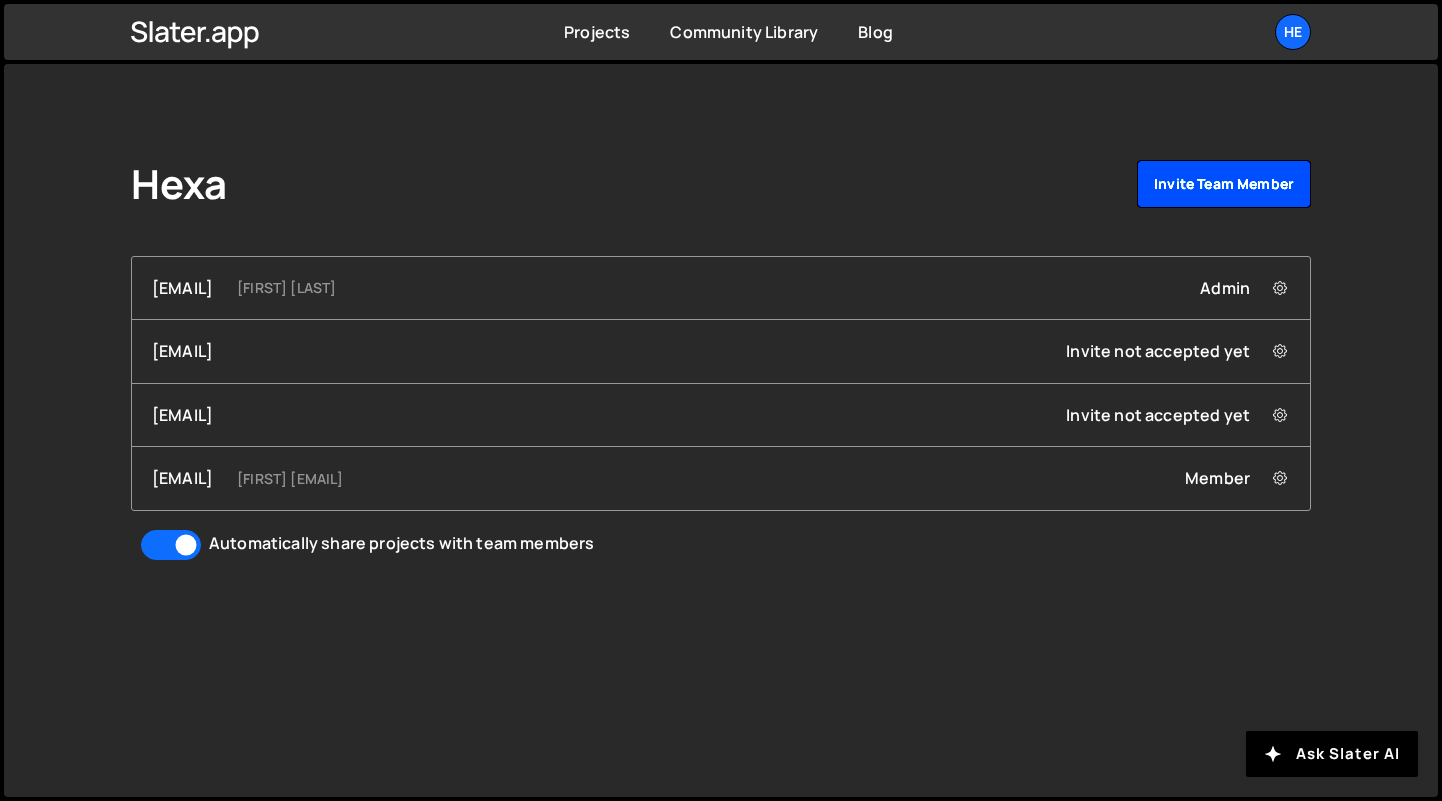 click on "Invite team member" at bounding box center (1224, 184) 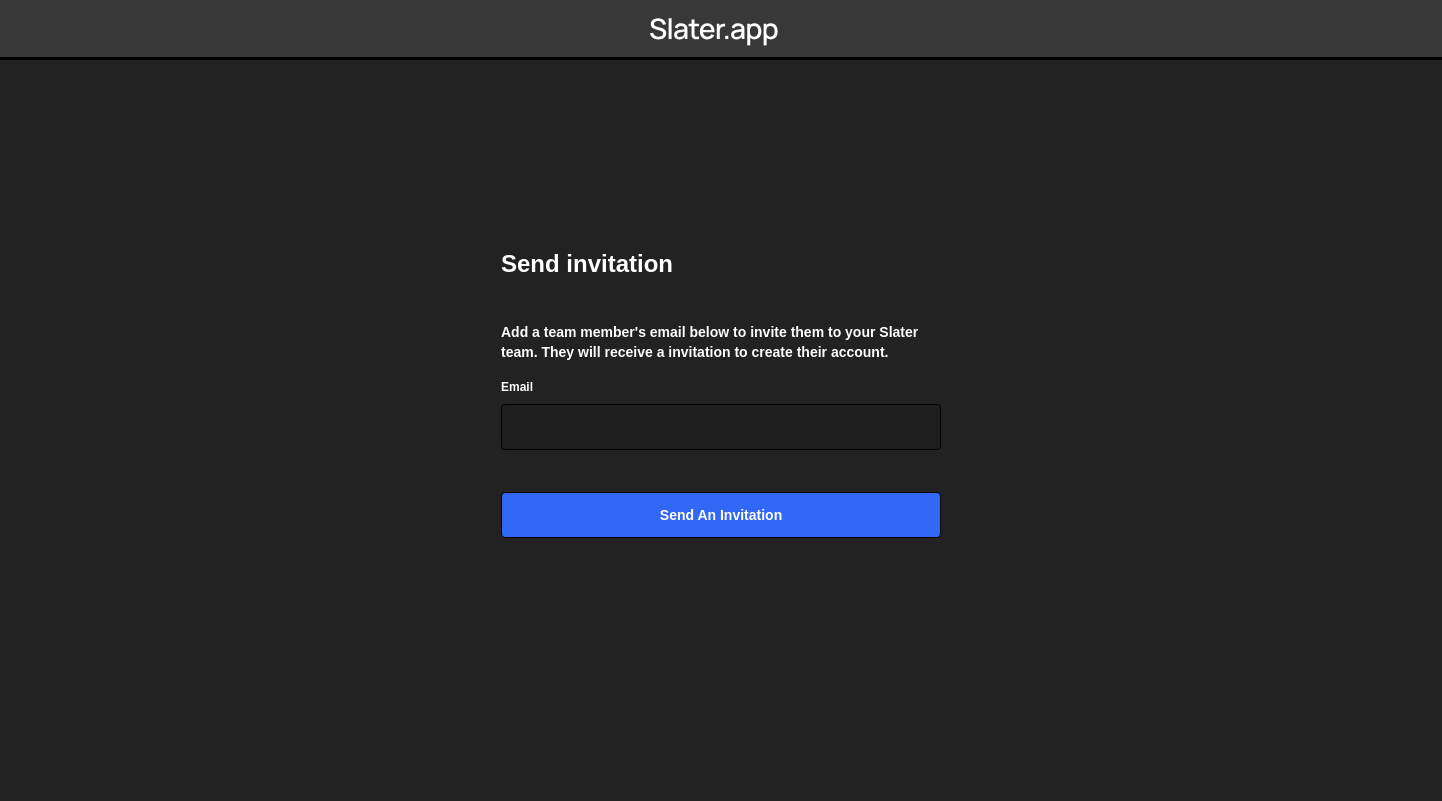 scroll, scrollTop: 0, scrollLeft: 0, axis: both 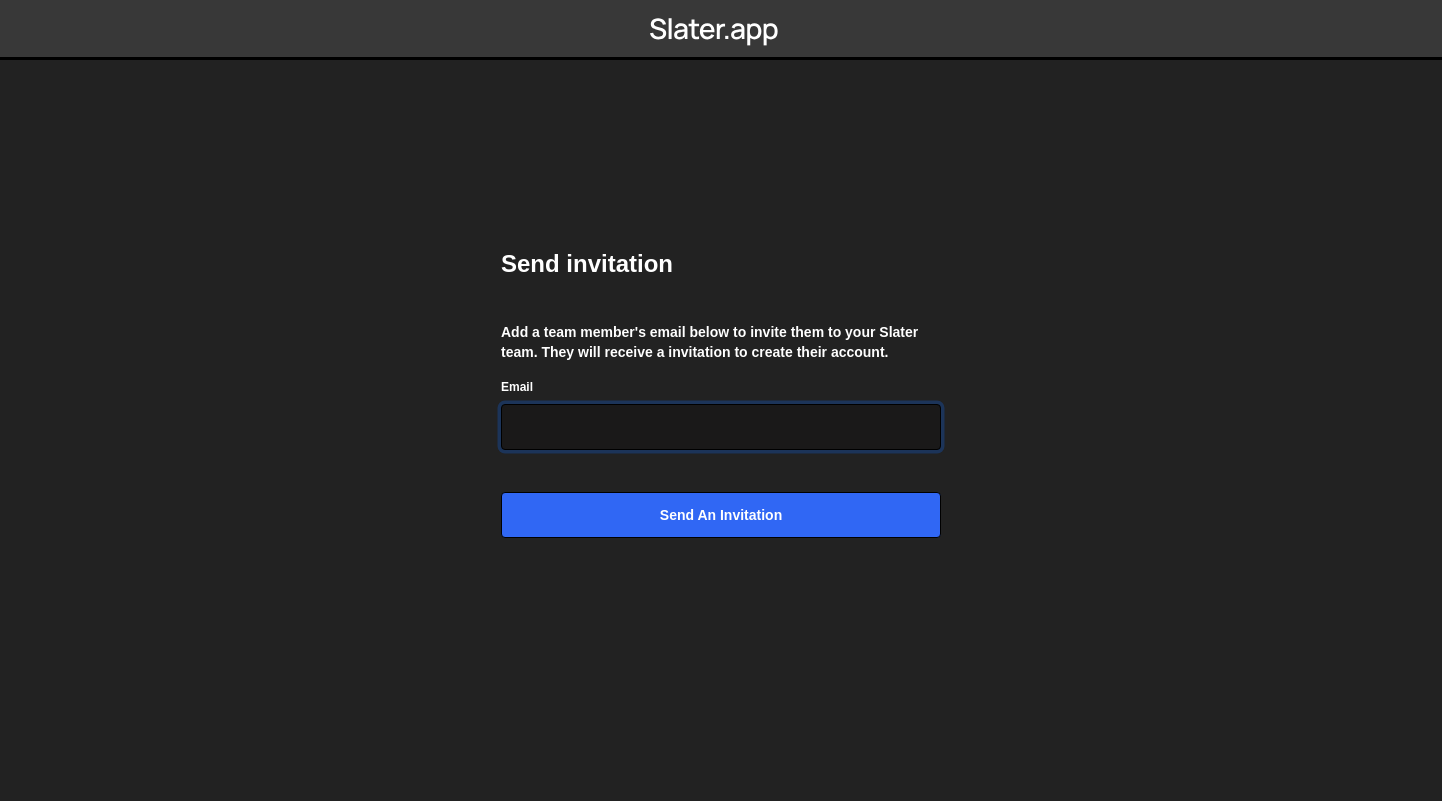 click on "Email" at bounding box center [721, 427] 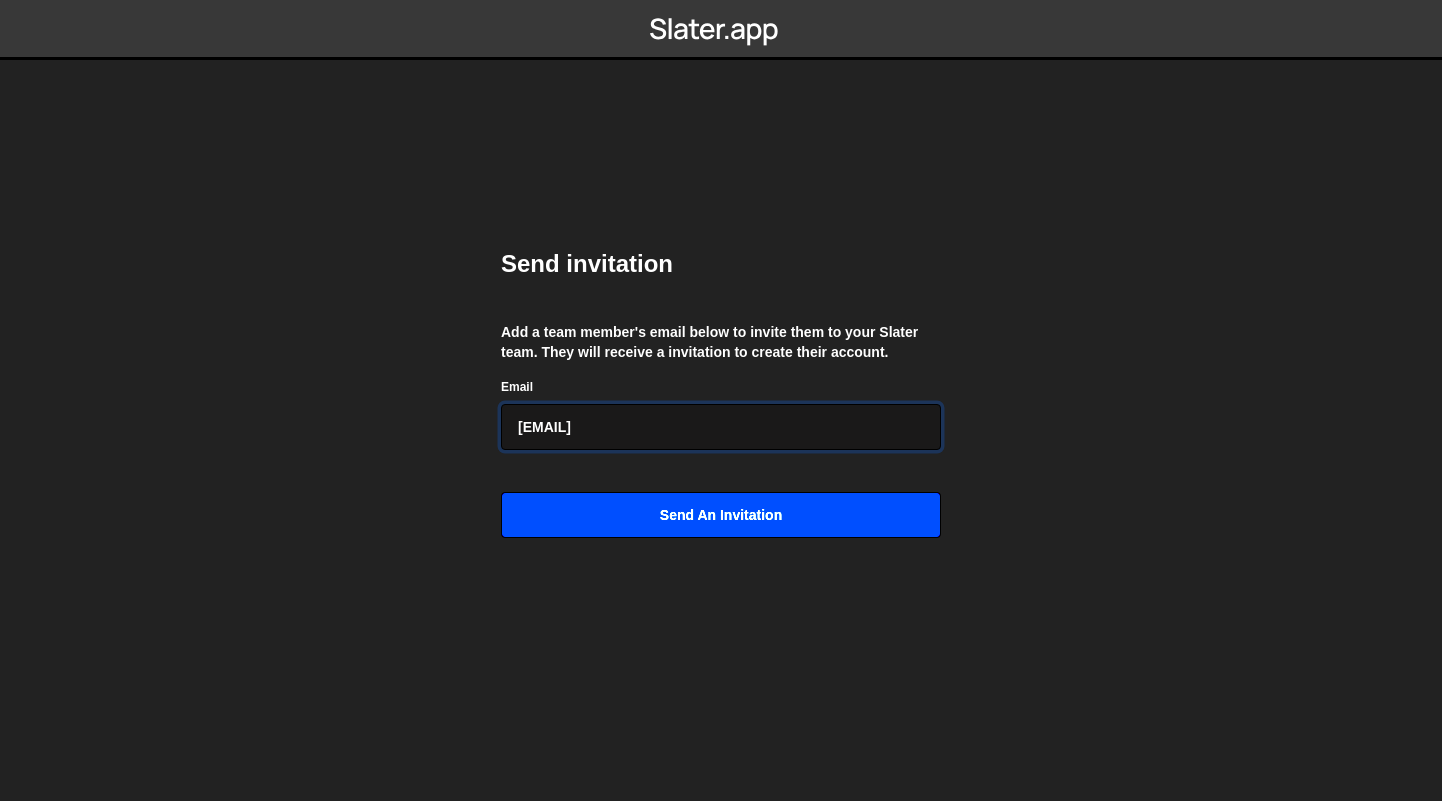 type on "dev@ouiflow.io" 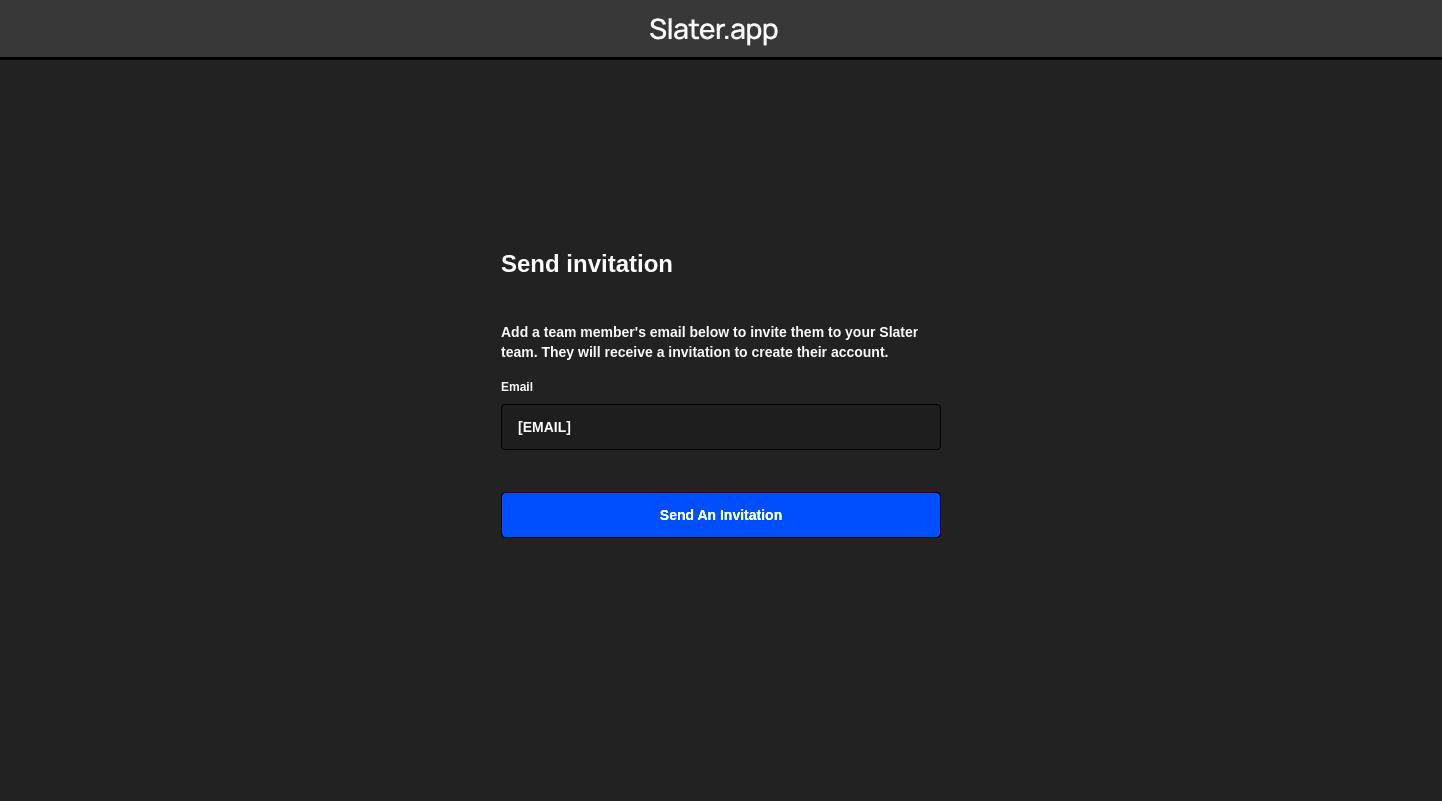 click on "Send an invitation" at bounding box center (721, 515) 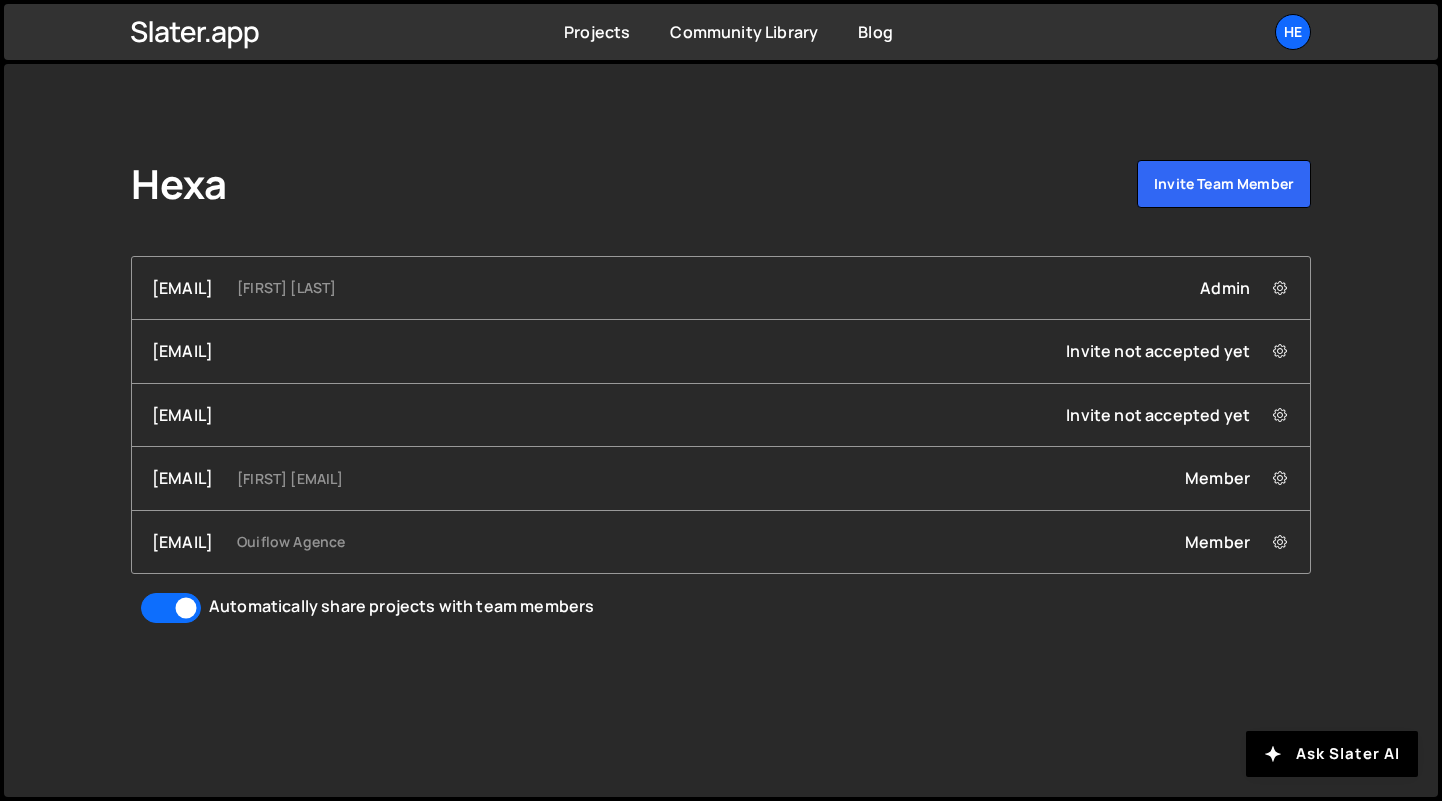 scroll, scrollTop: 0, scrollLeft: 0, axis: both 